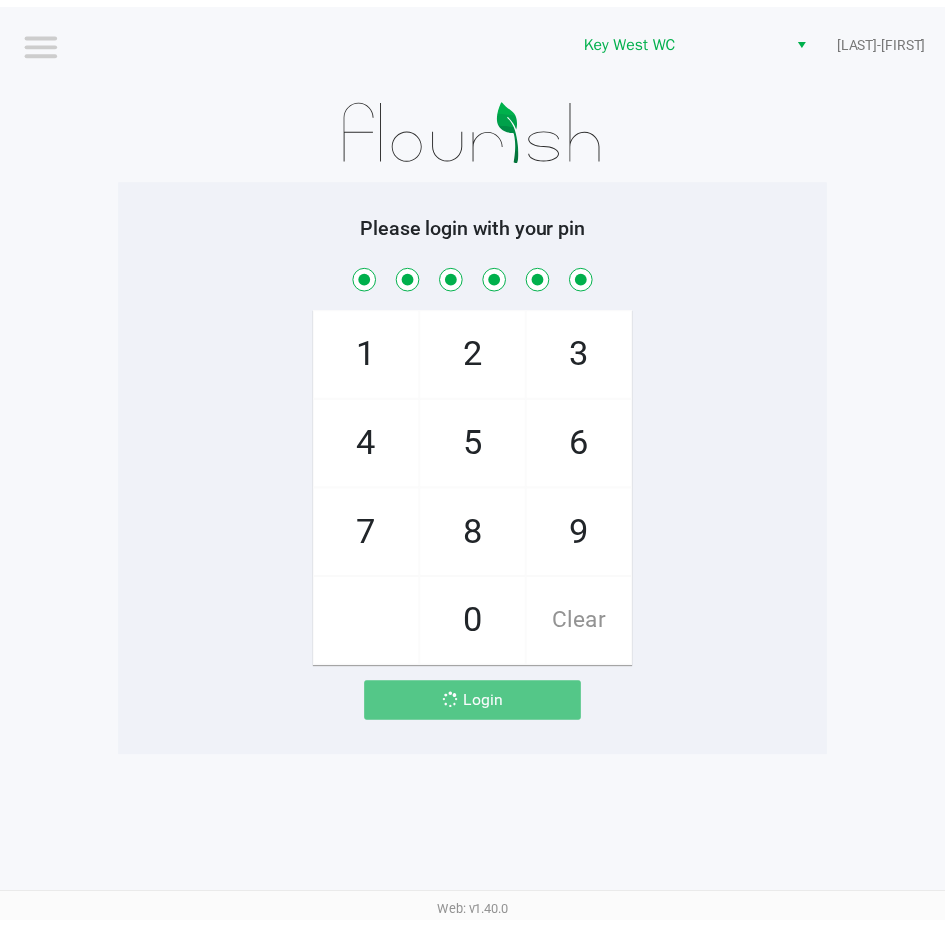 scroll, scrollTop: 0, scrollLeft: 0, axis: both 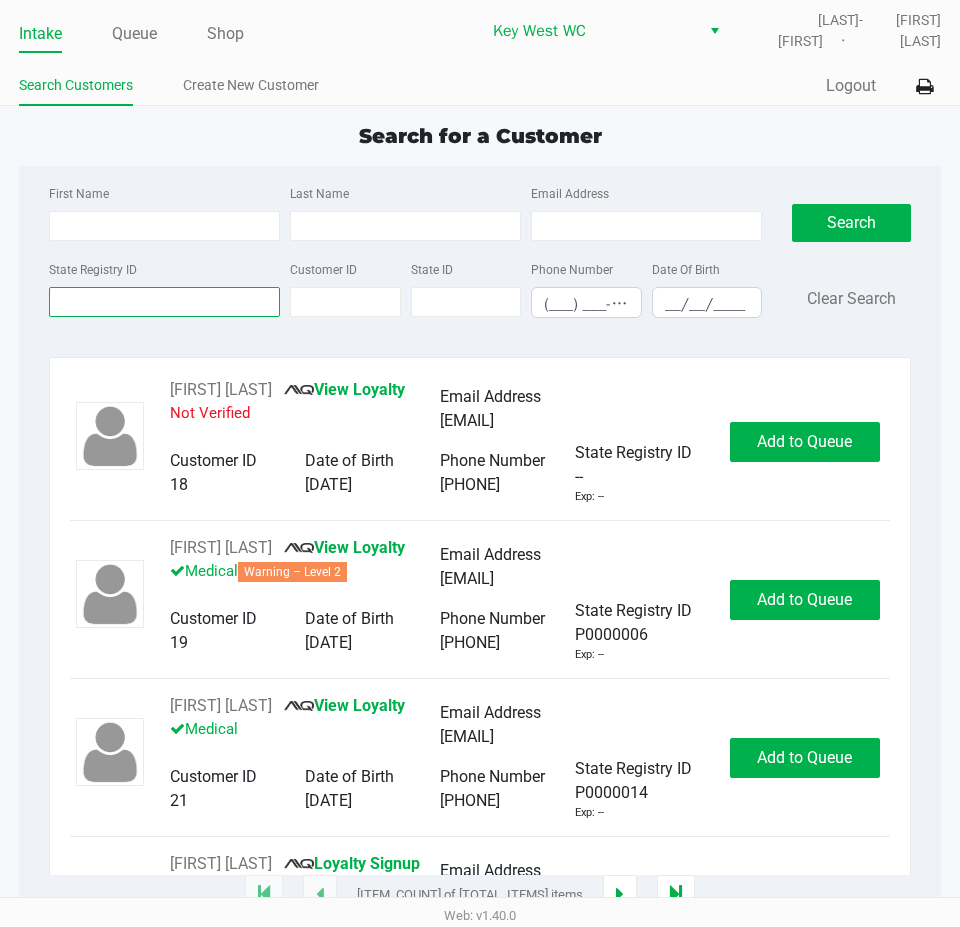 click on "State Registry ID" at bounding box center [164, 302] 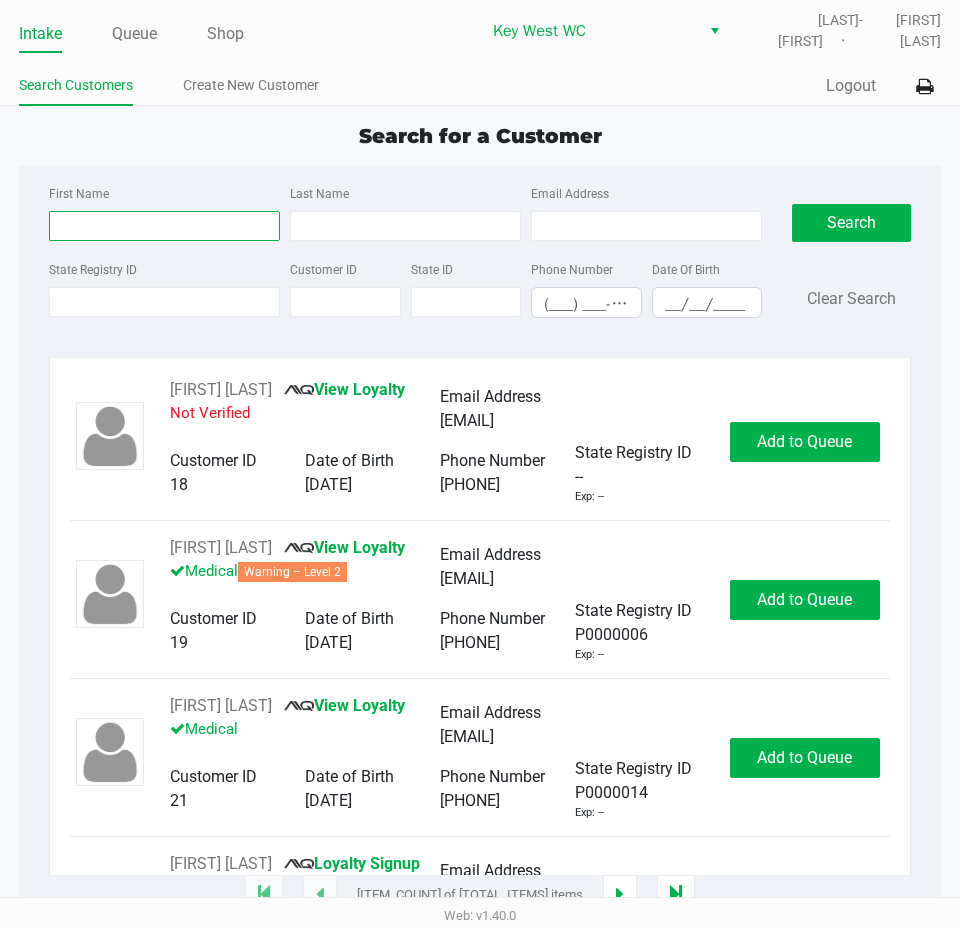 click on "First Name" at bounding box center (164, 226) 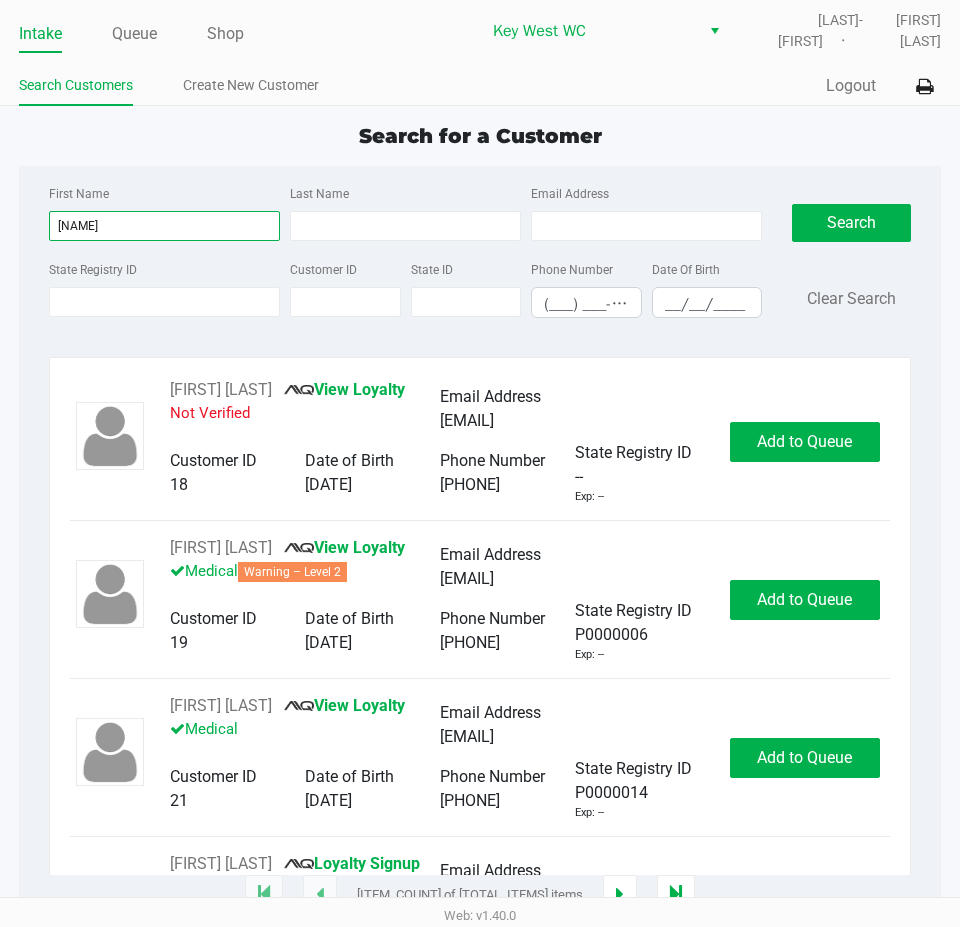 type on "[NAME]" 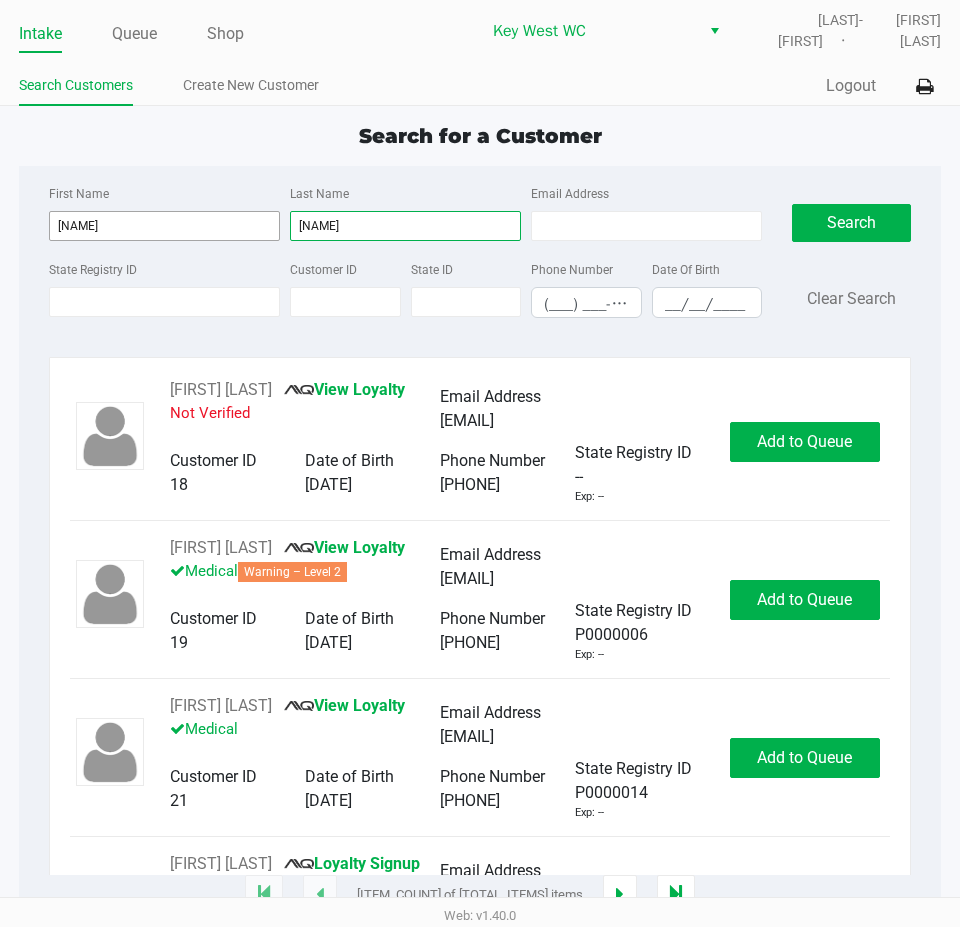 type on "[NAME]" 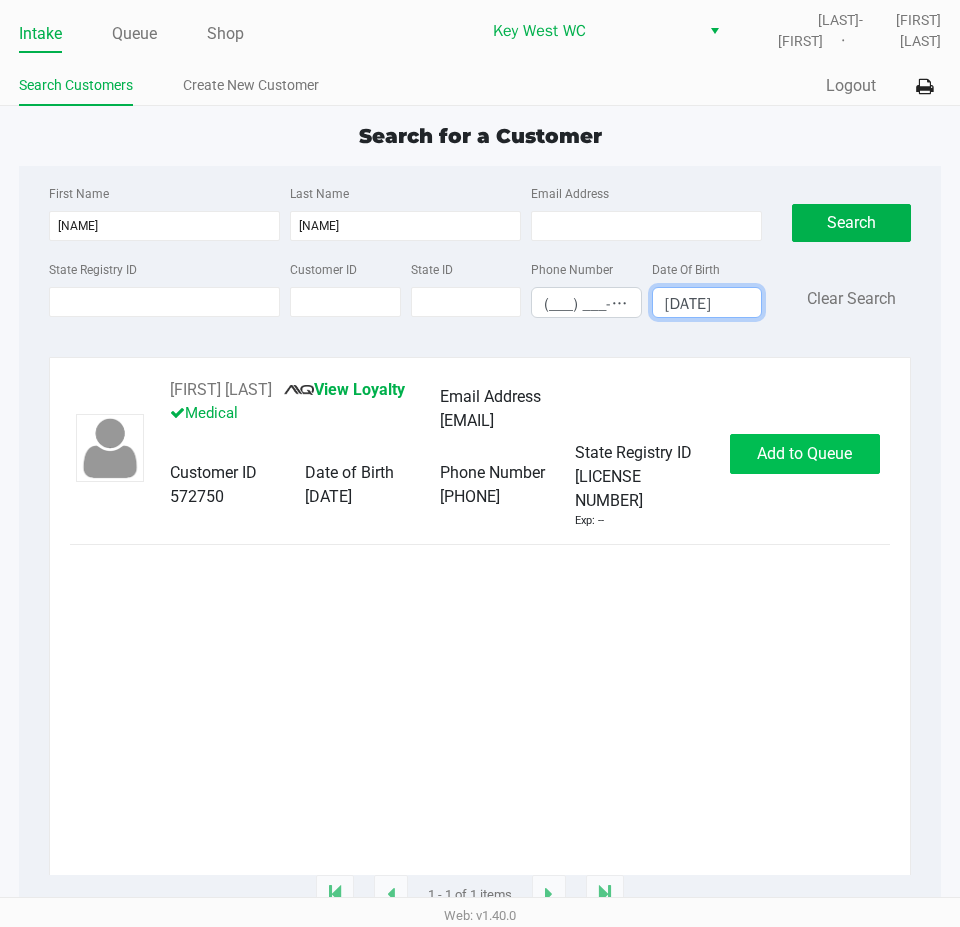 type on "[DATE]" 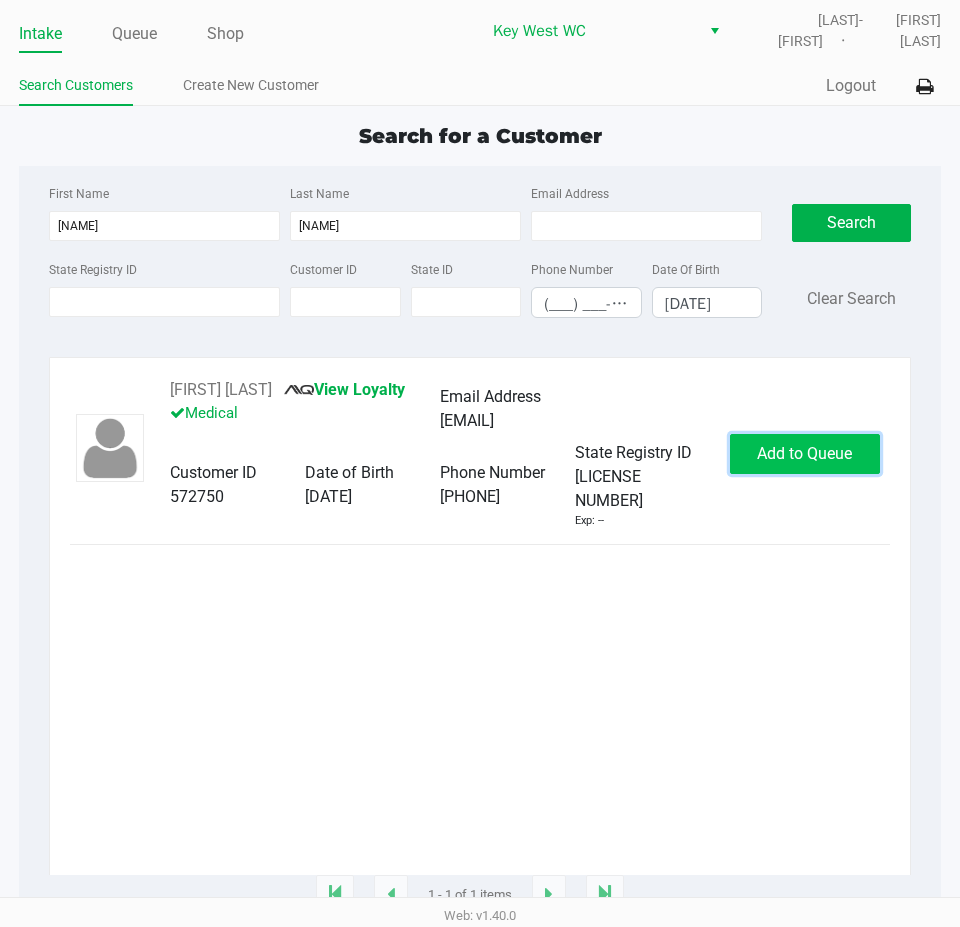 click on "Add to Queue" 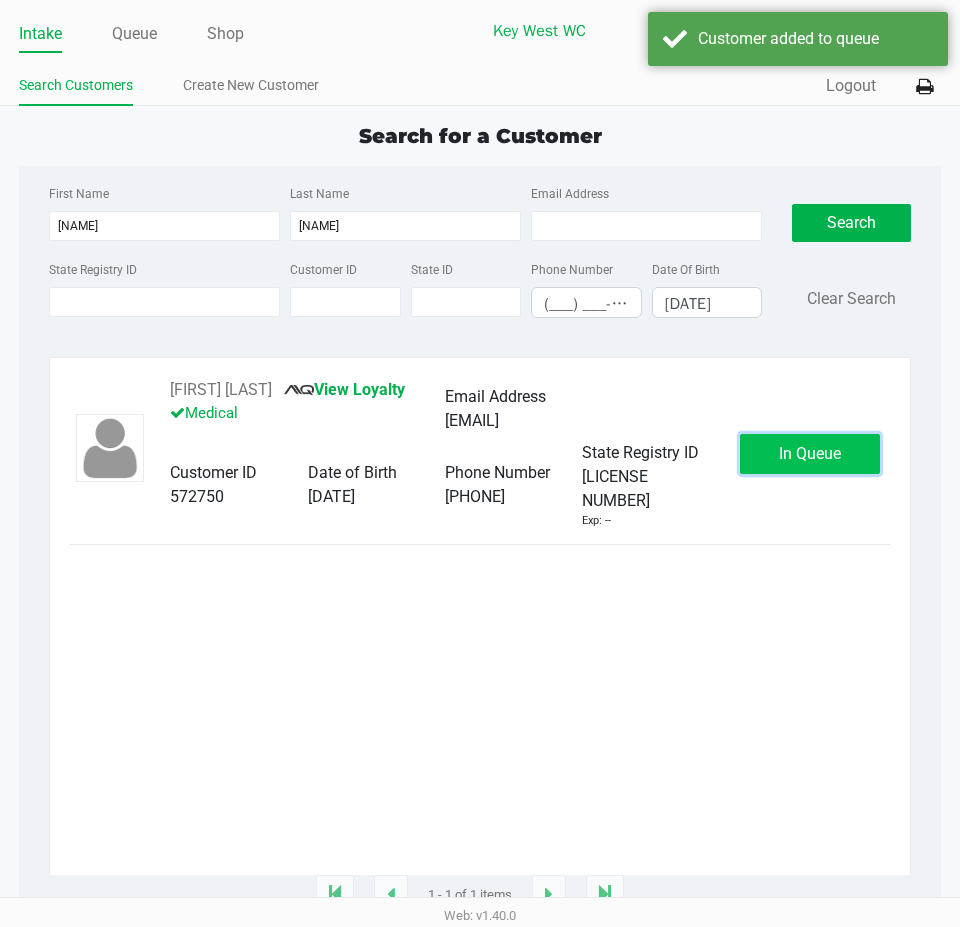 click on "In Queue" 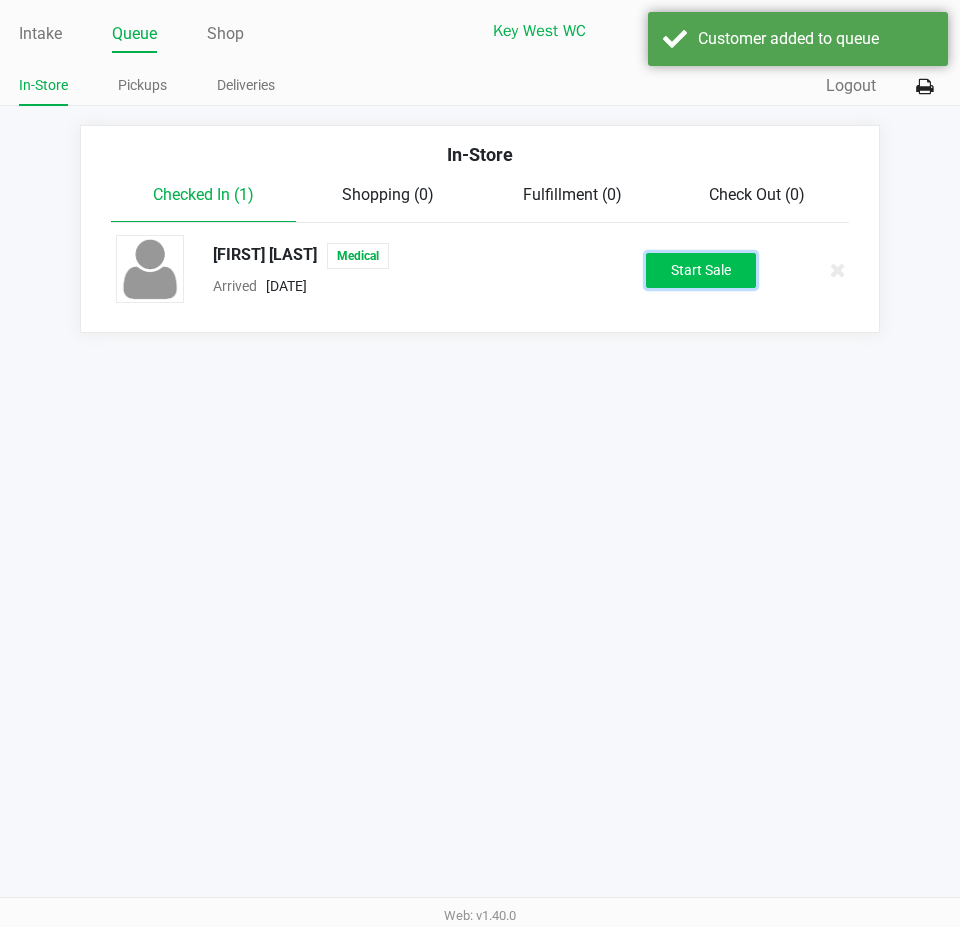 click on "Start Sale" 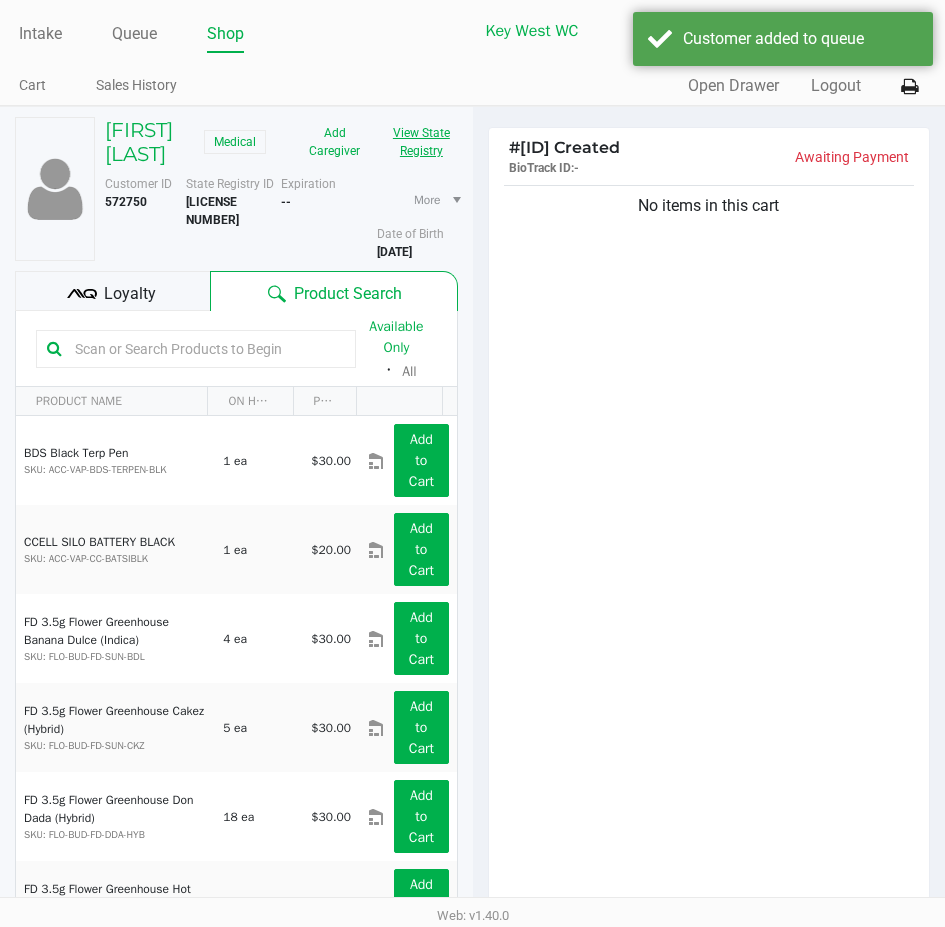click on "View State Registry" 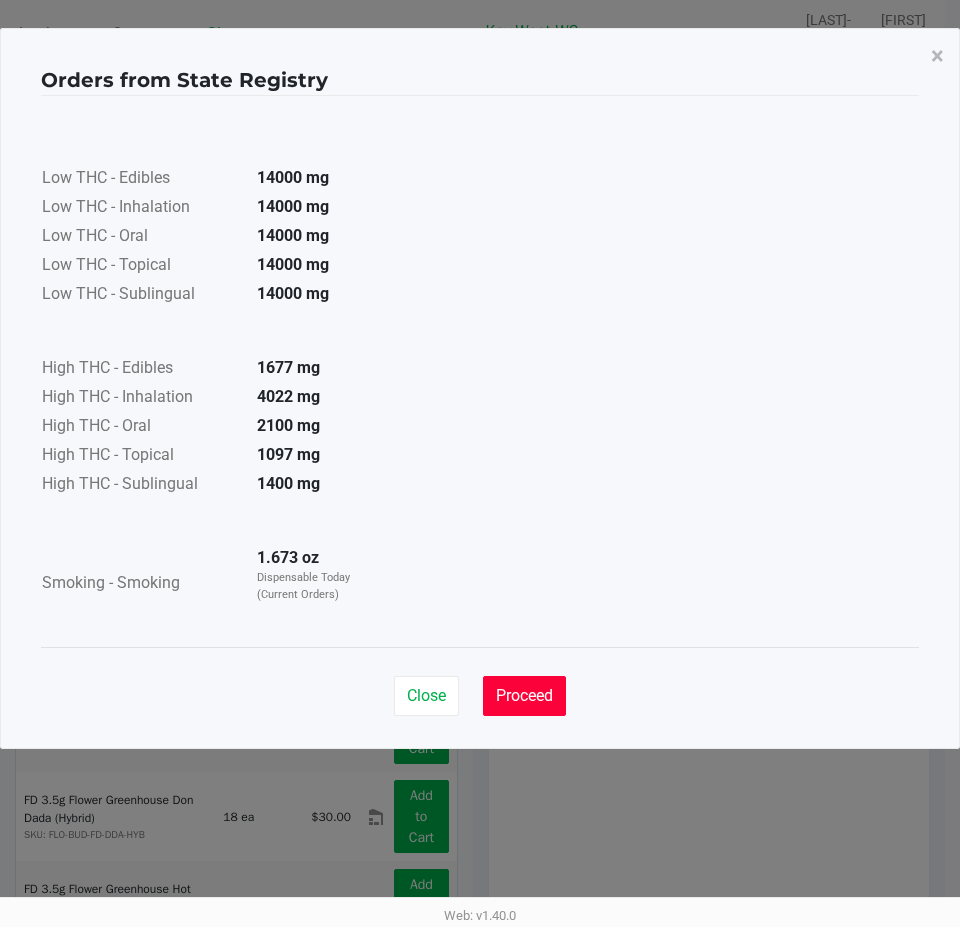 click on "Proceed" 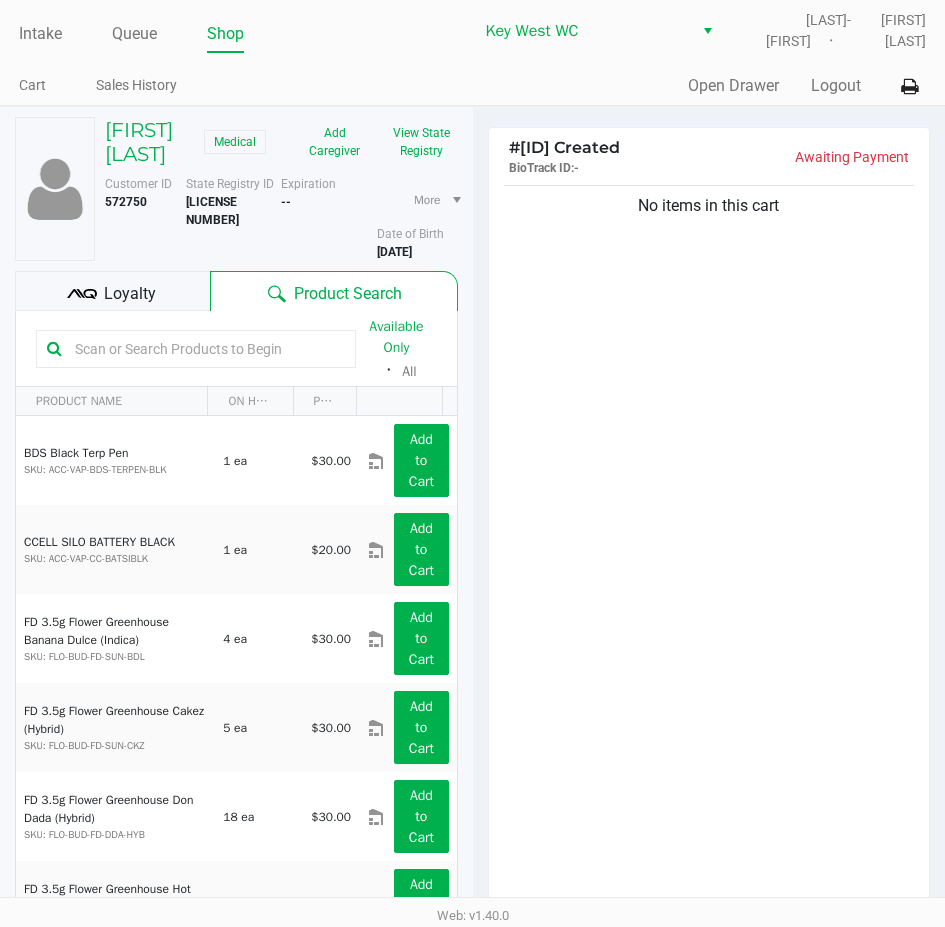 click 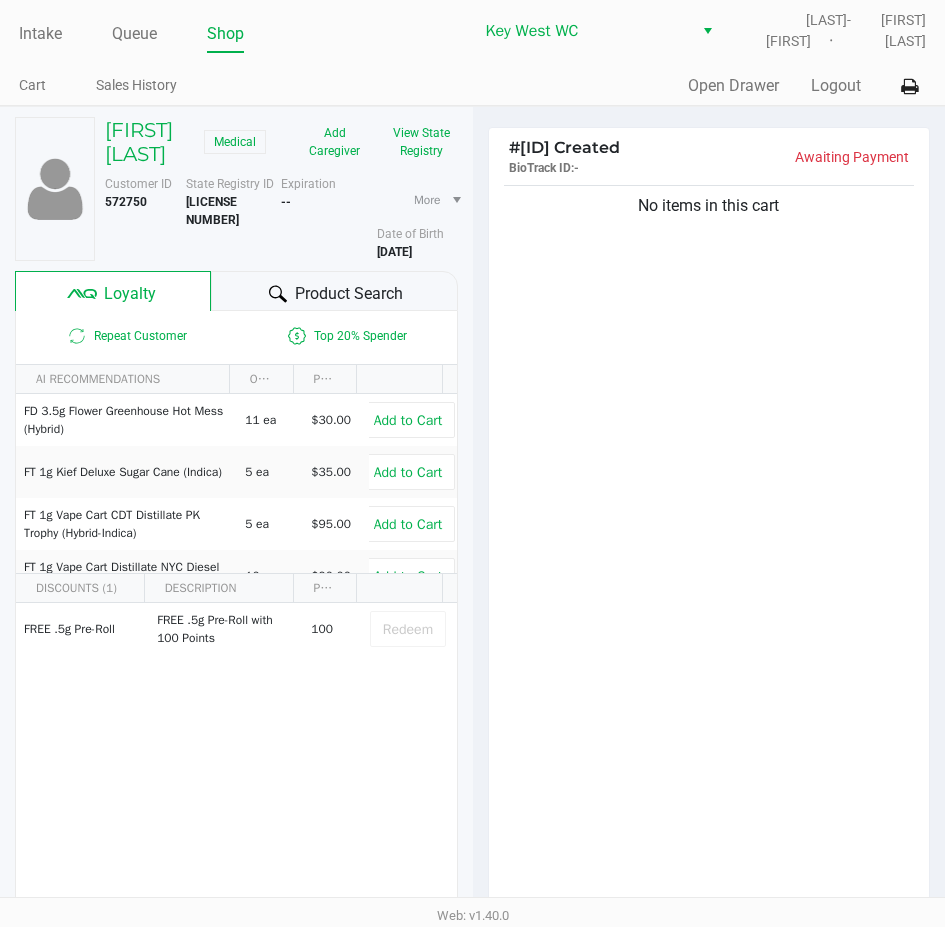 click on "Product Search" 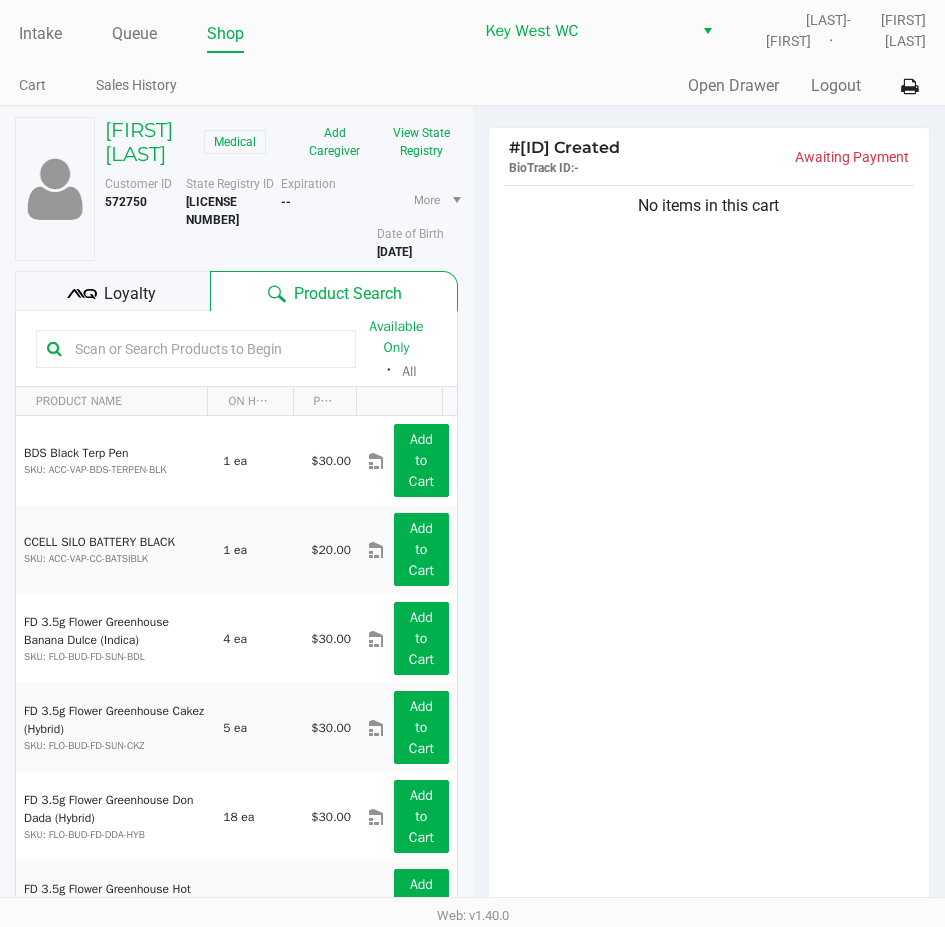 click 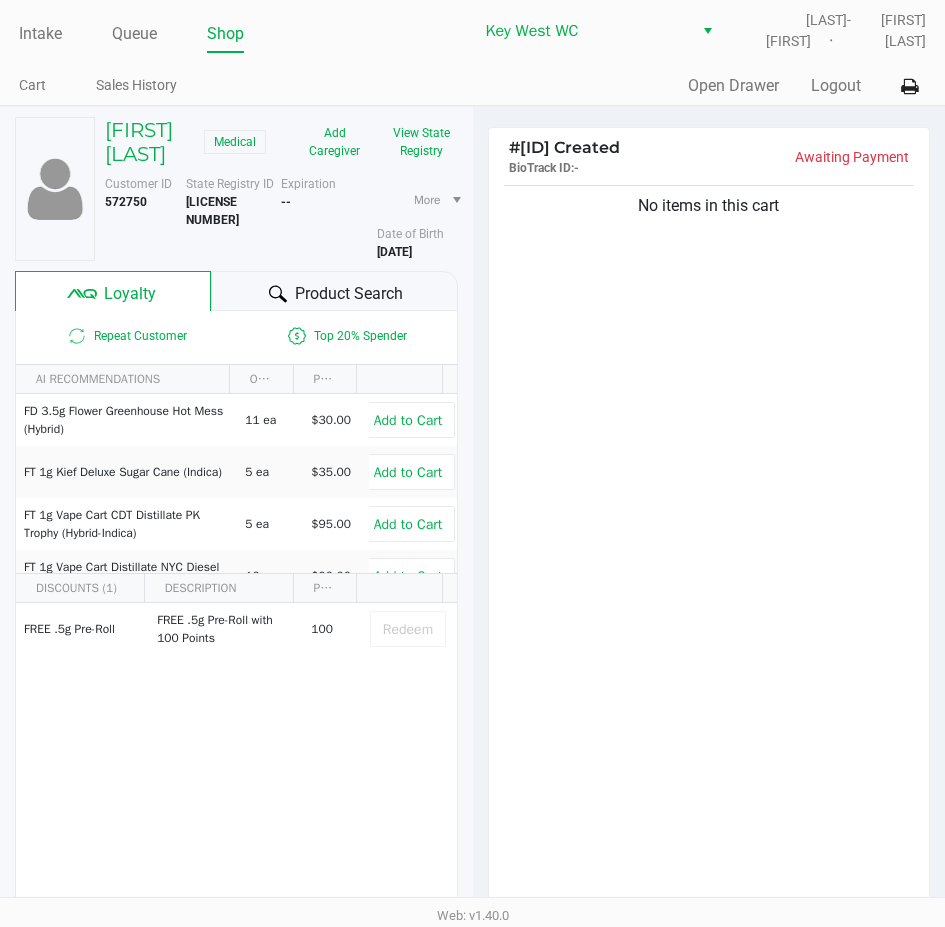click on "Product Search" 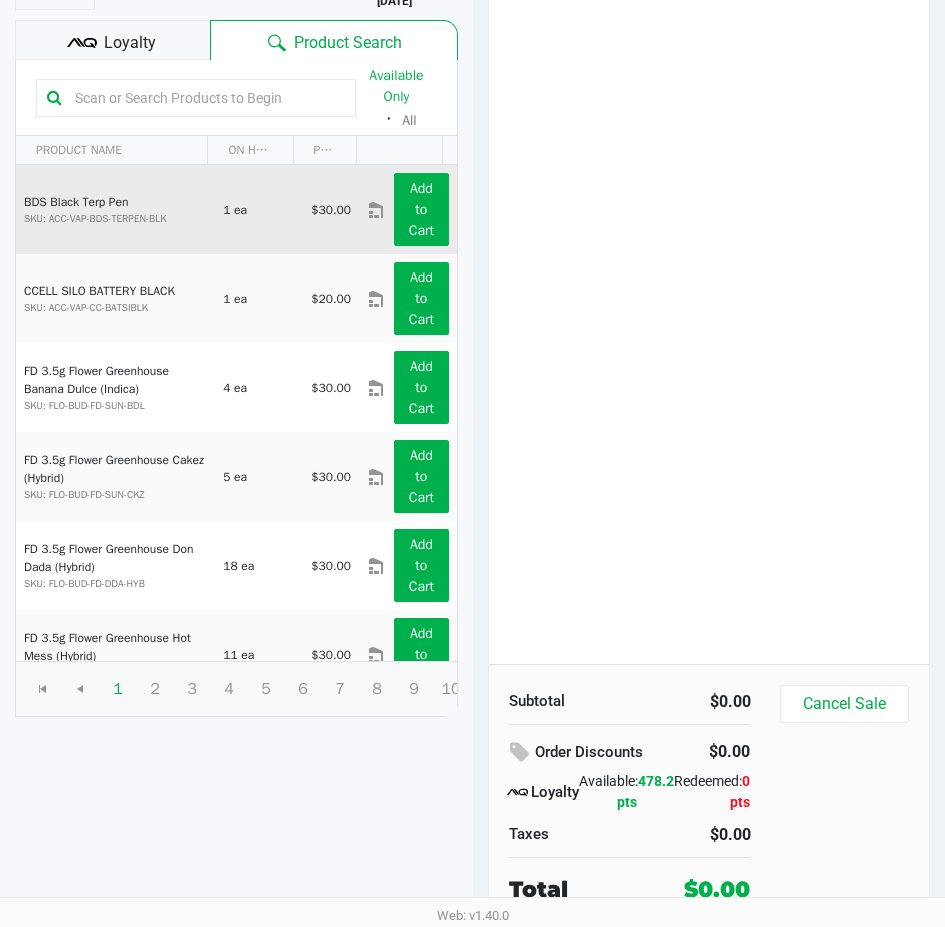scroll, scrollTop: 0, scrollLeft: 0, axis: both 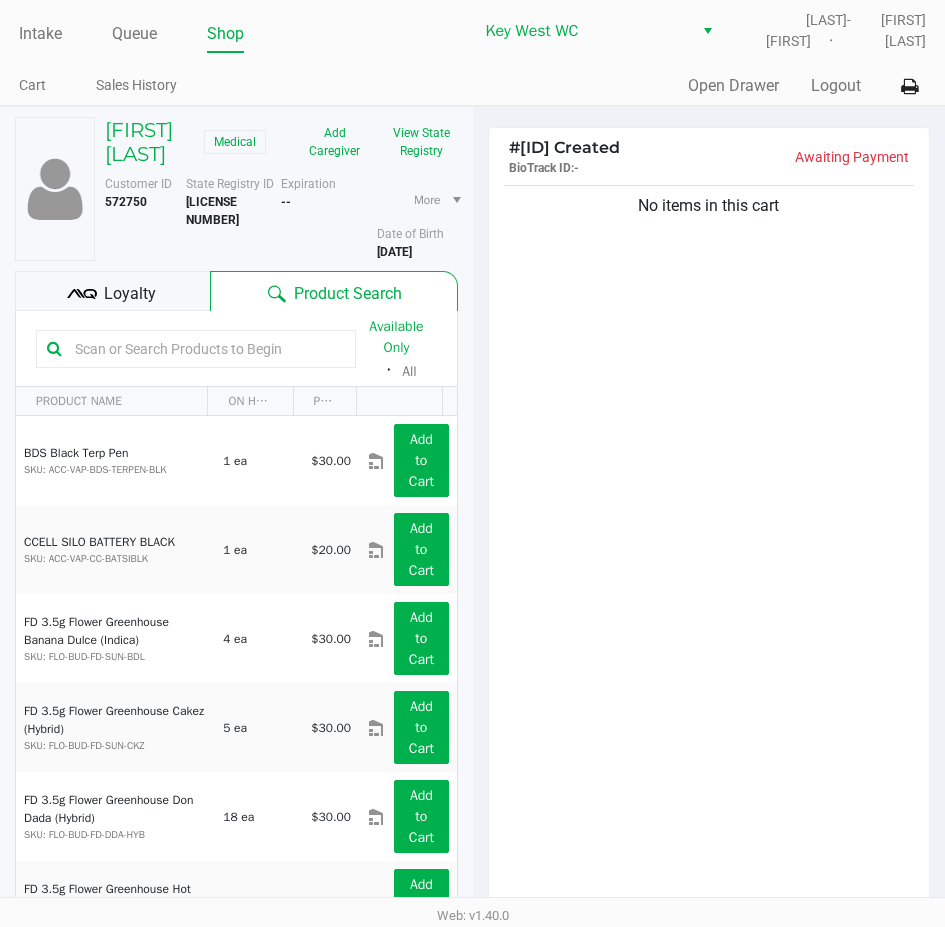 click on "[LICENSE NUMBER]" 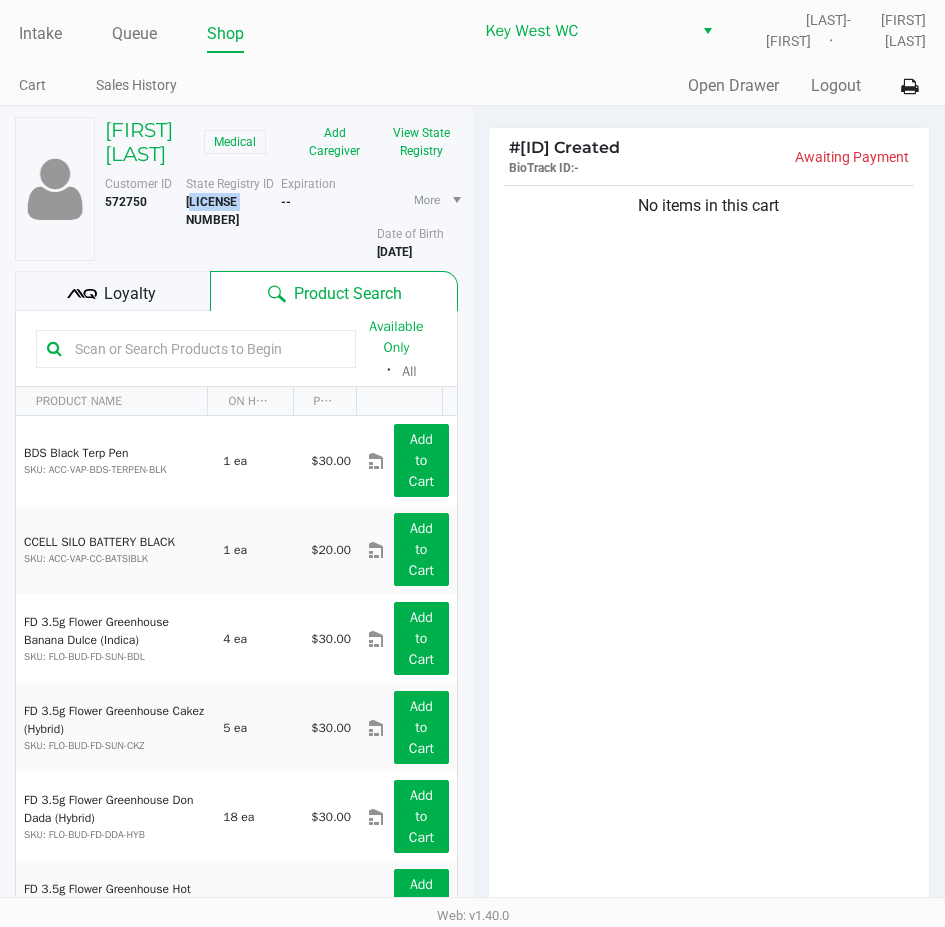 click on "[LICENSE NUMBER]" 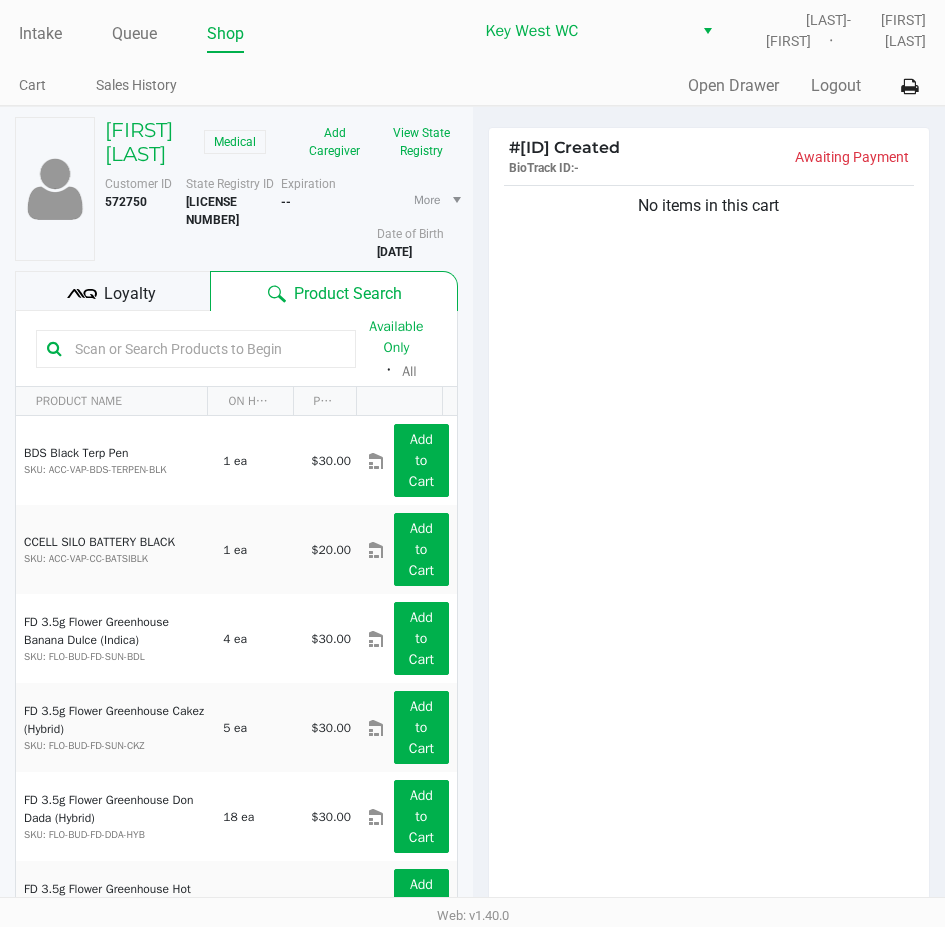 click 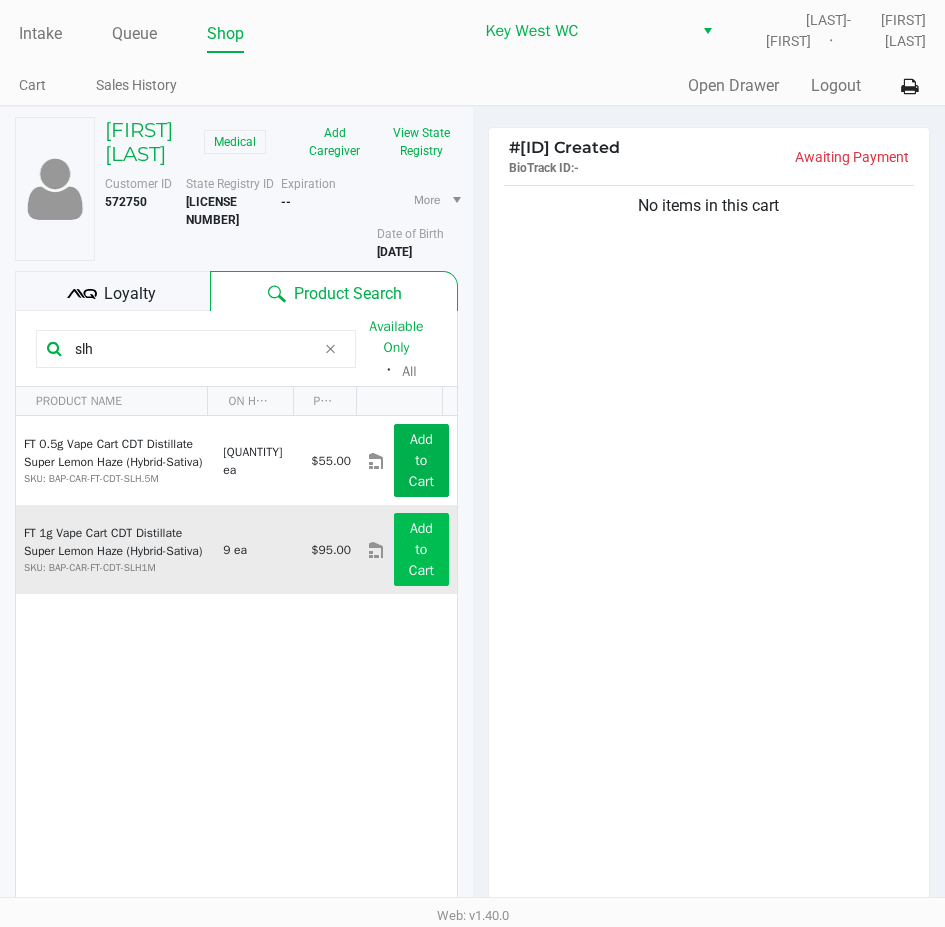 type on "slh" 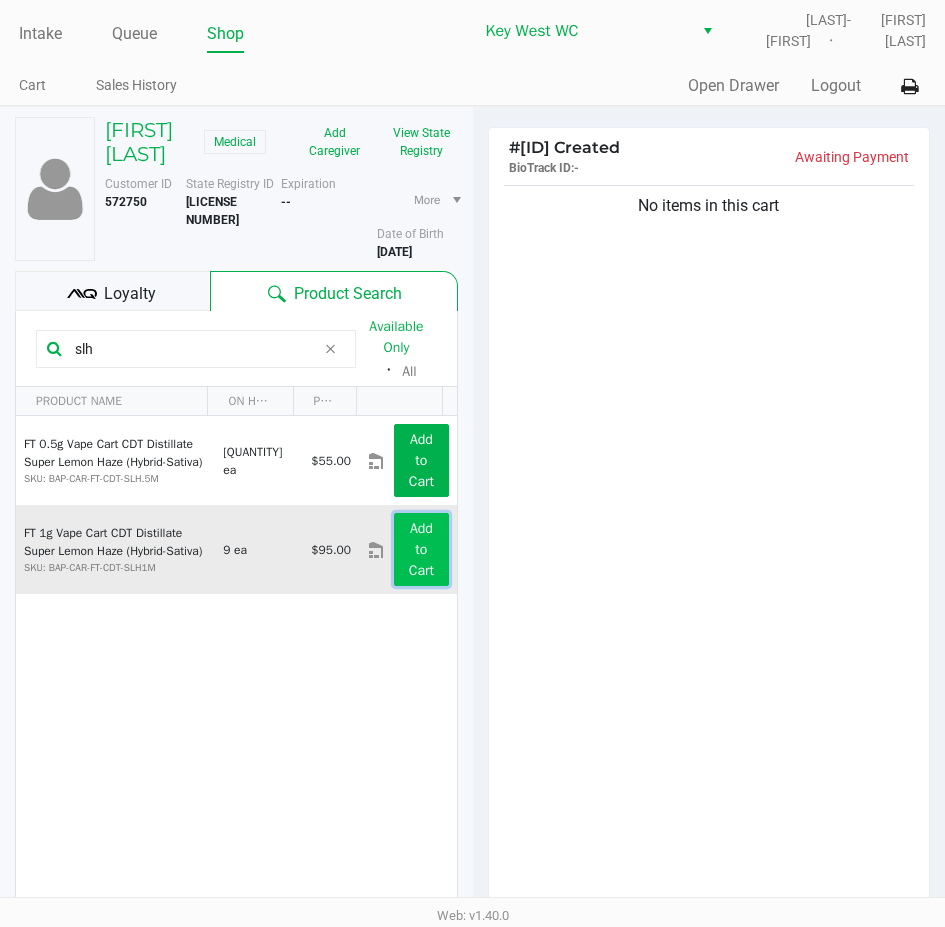 click on "Add to Cart" 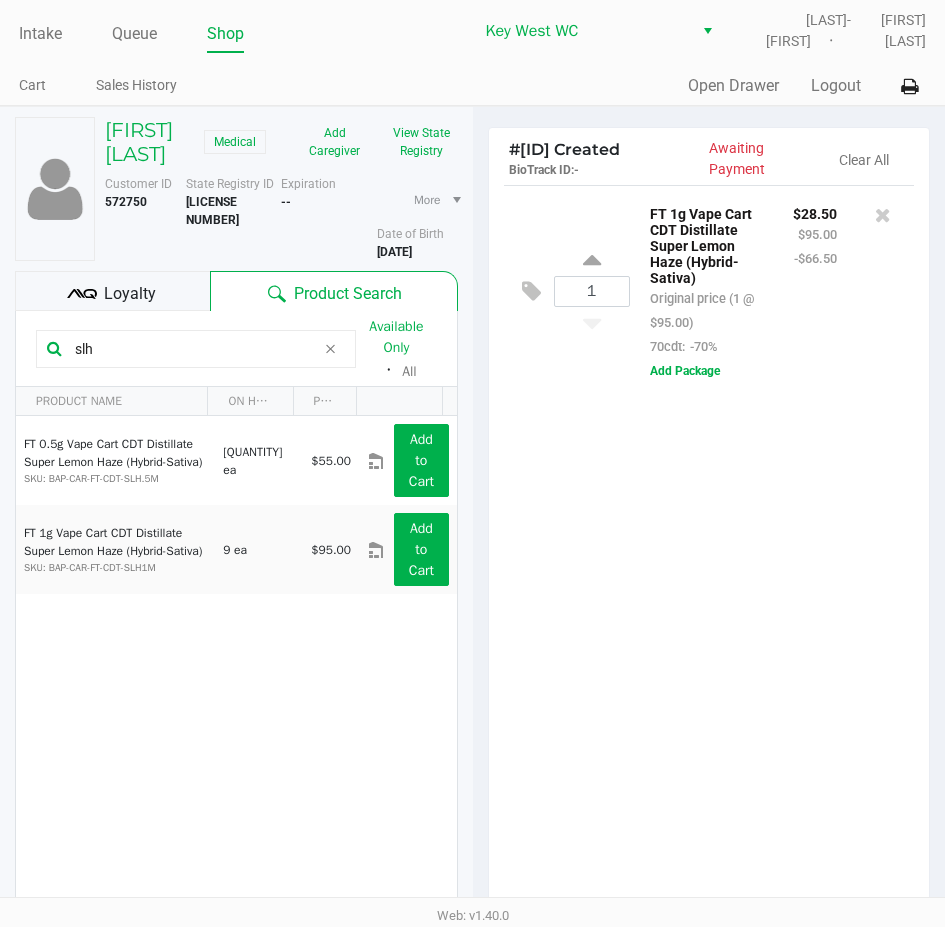 click 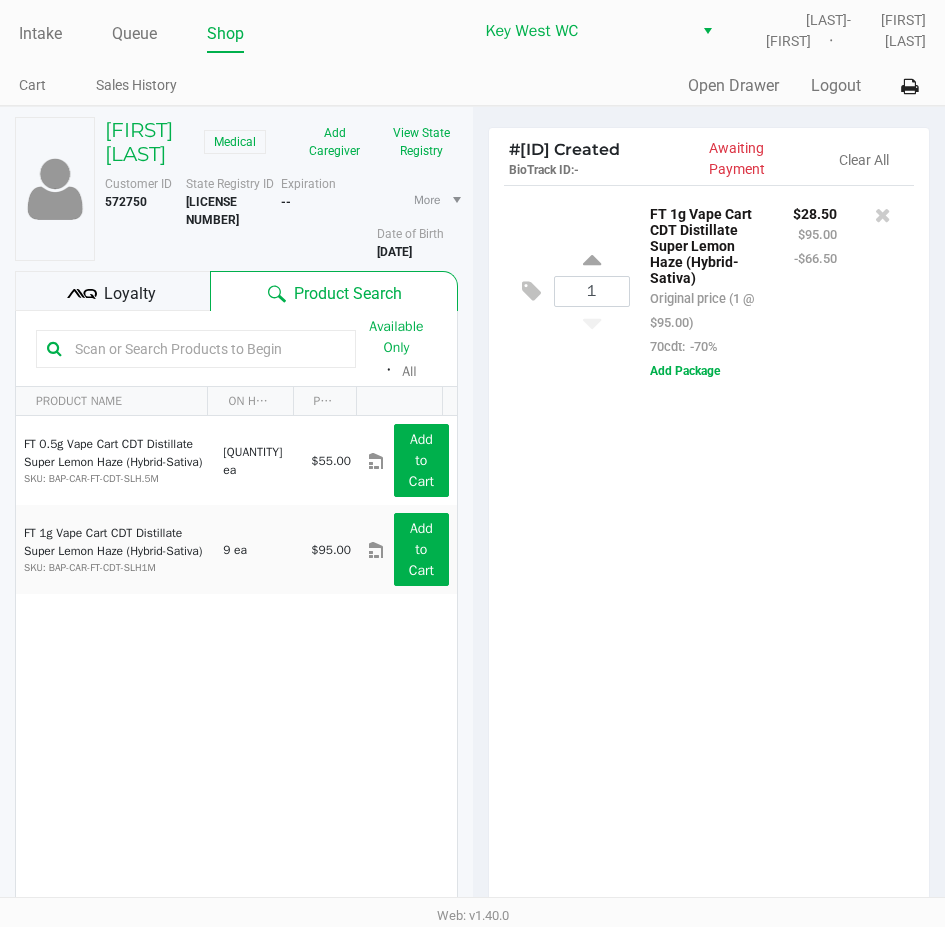 click 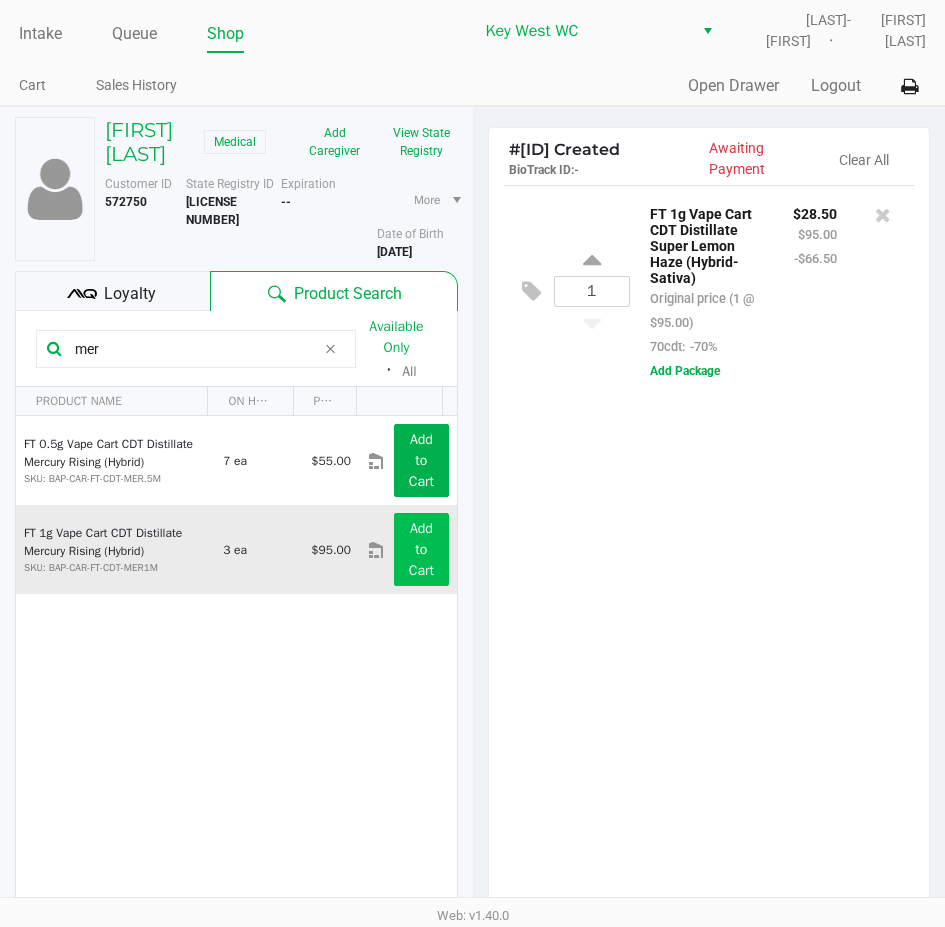 type on "mer" 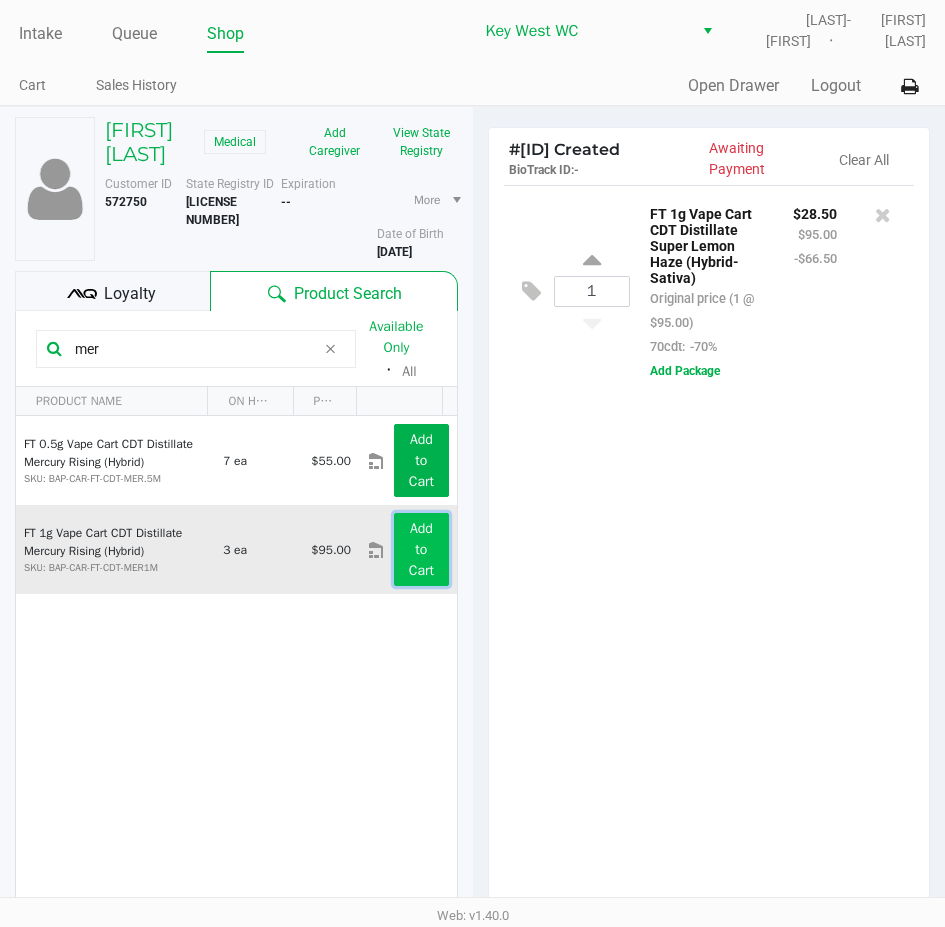 click on "Add to Cart" 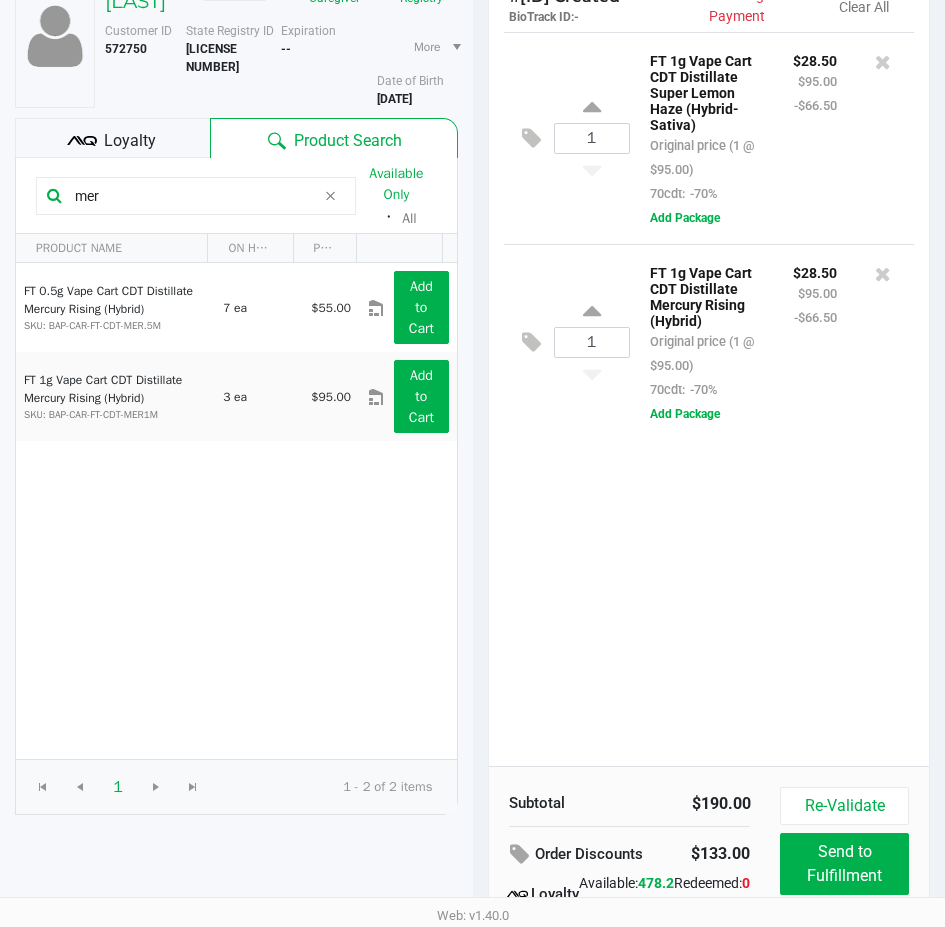 scroll, scrollTop: 255, scrollLeft: 0, axis: vertical 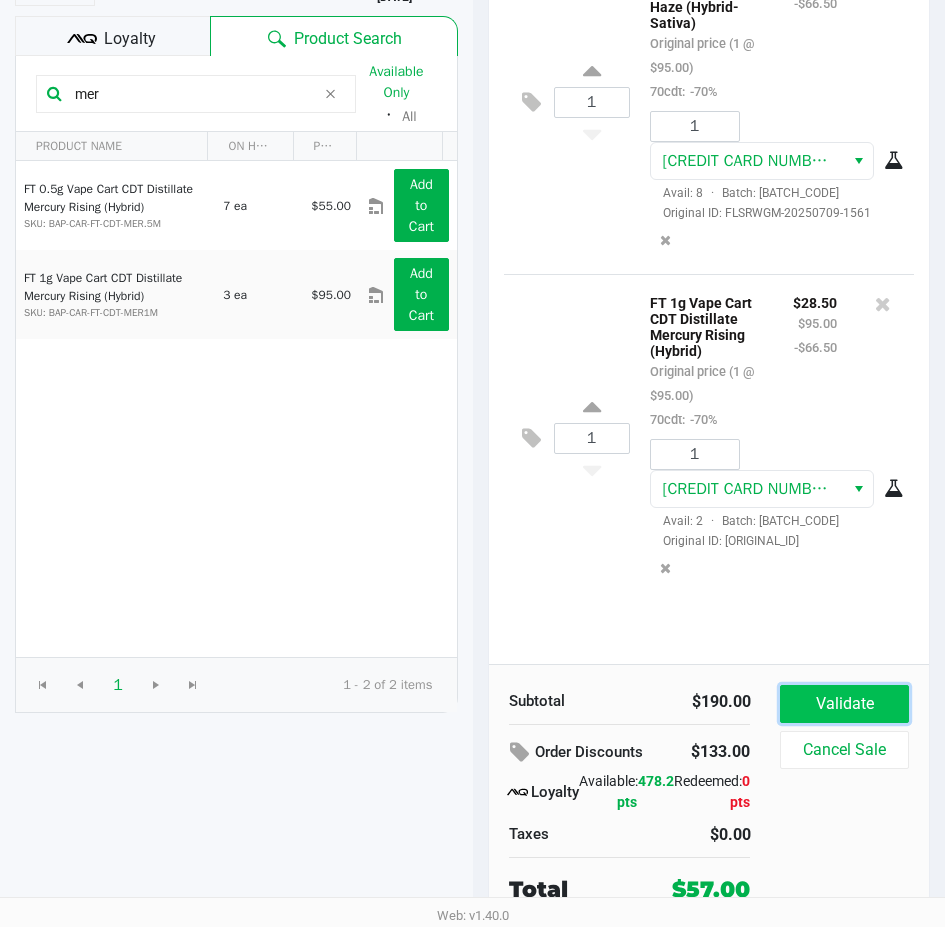 click on "Validate" 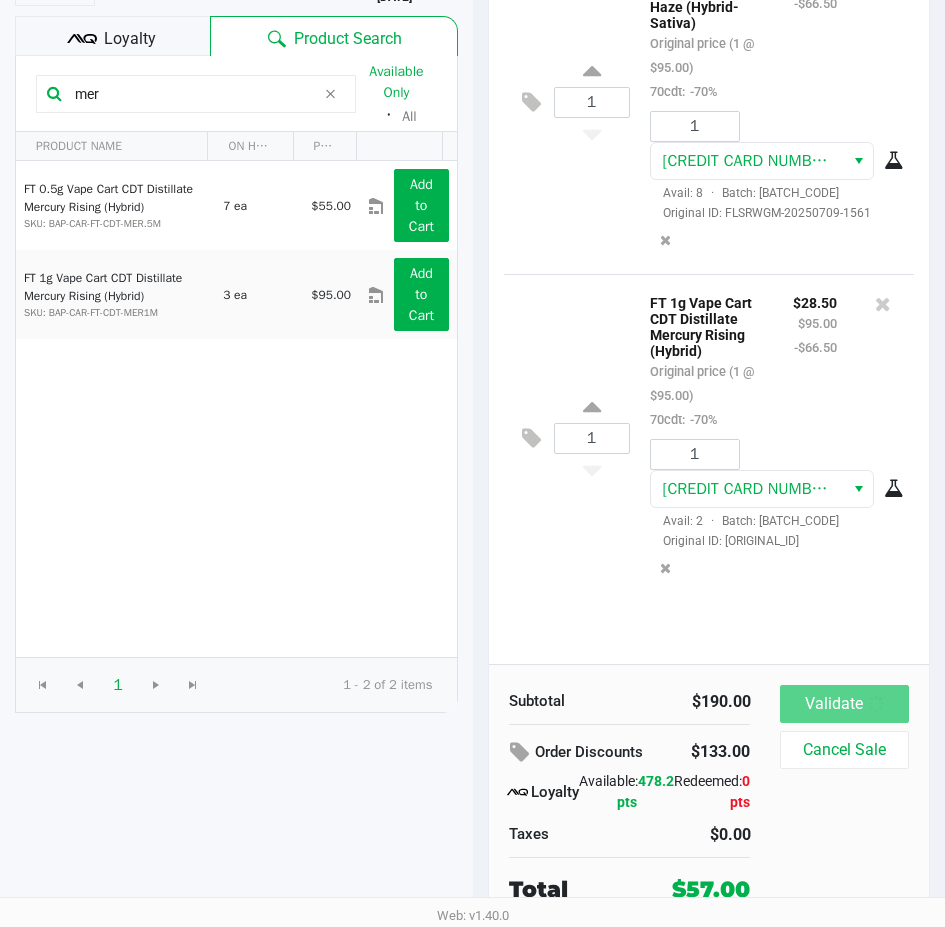 scroll, scrollTop: 0, scrollLeft: 0, axis: both 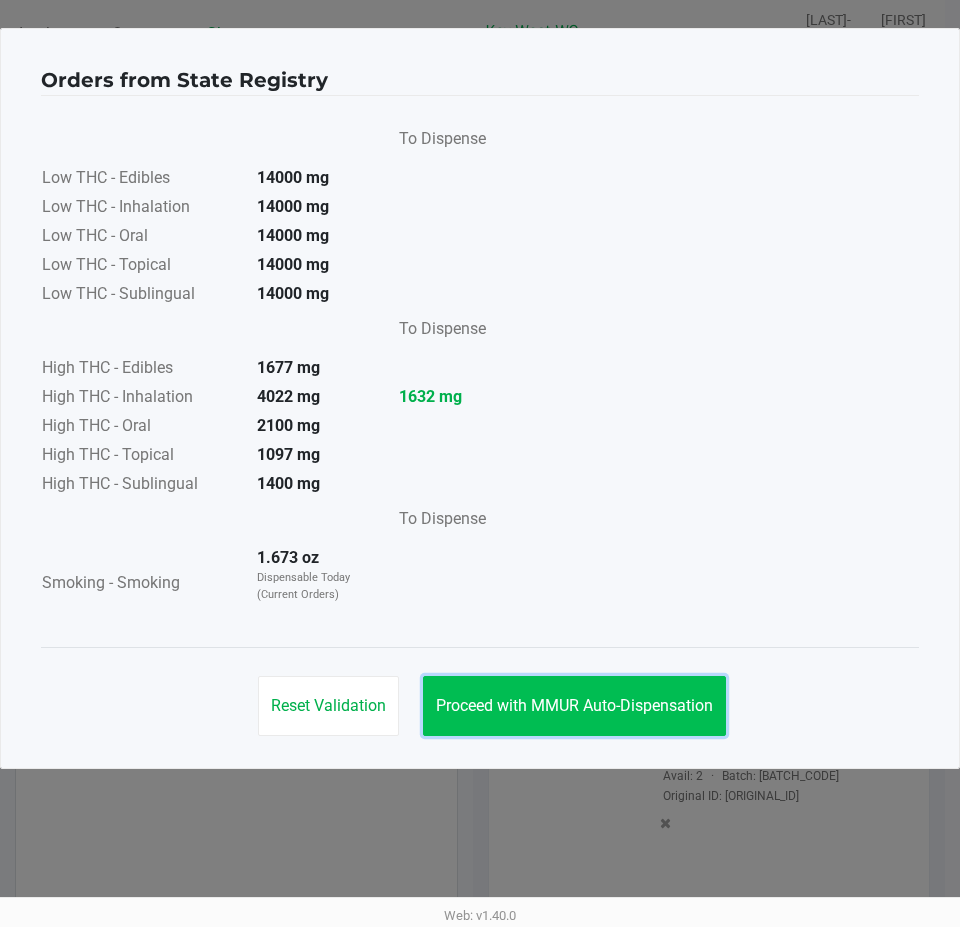 click on "Proceed with MMUR Auto-Dispensation" 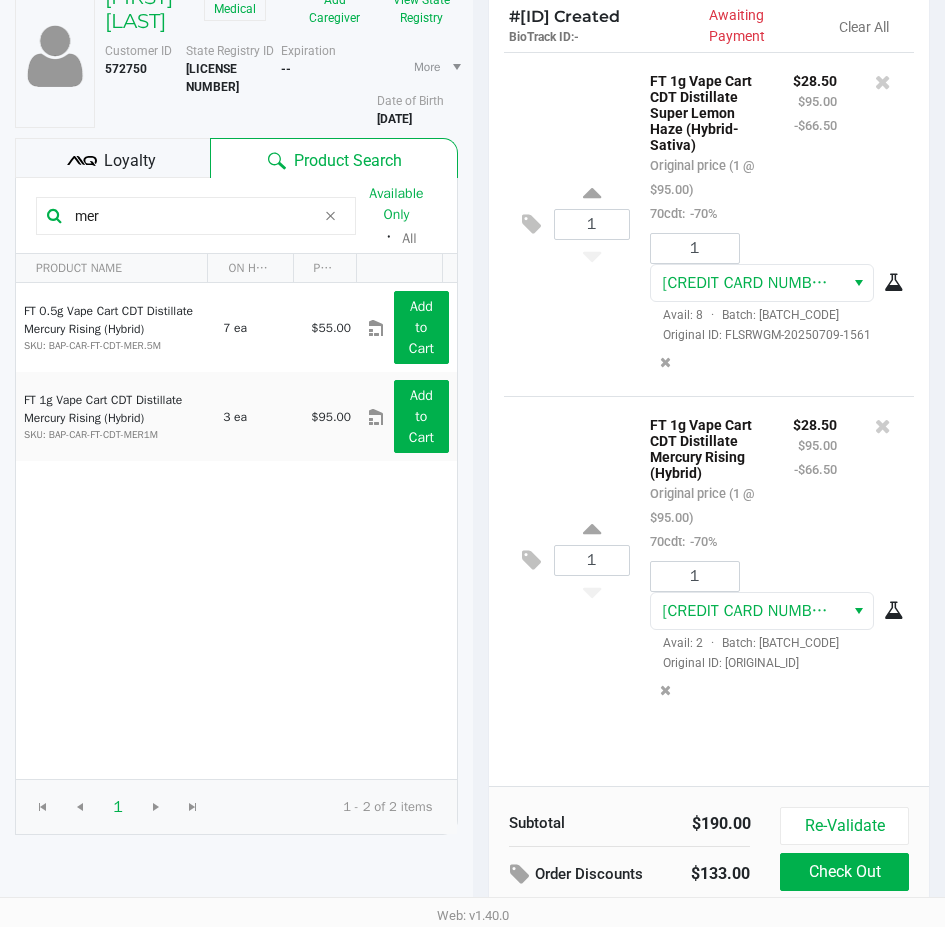 scroll, scrollTop: 258, scrollLeft: 0, axis: vertical 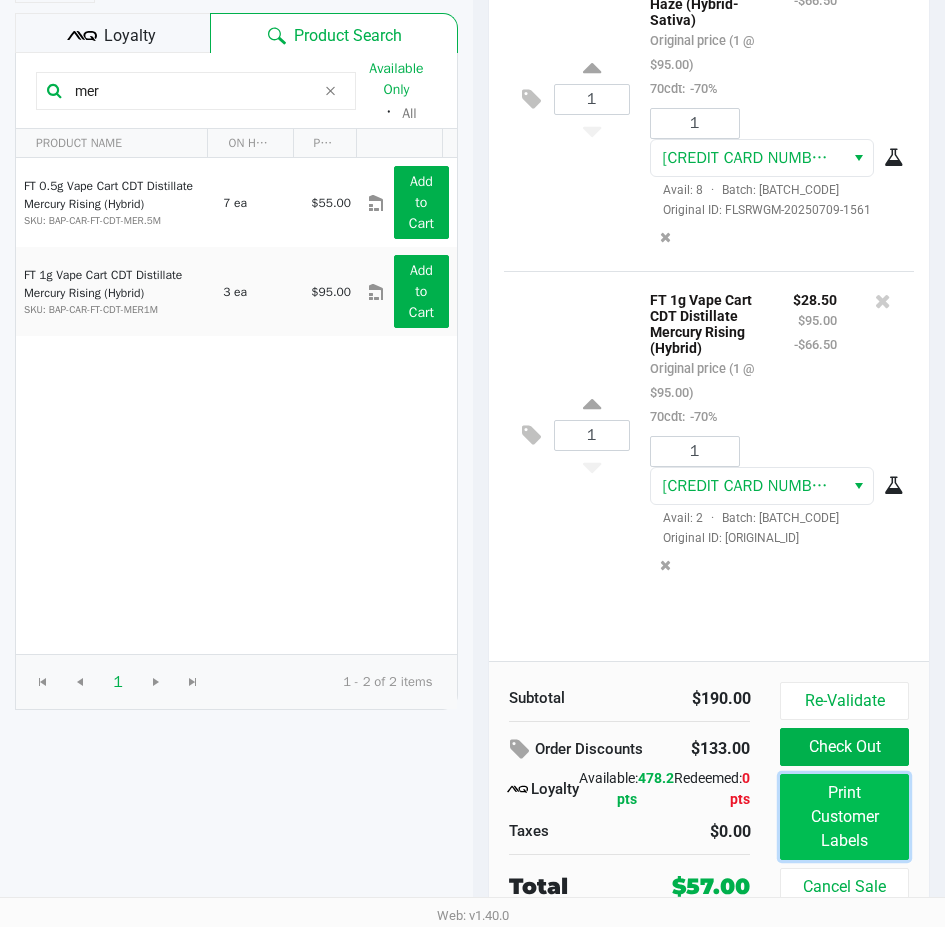 click on "Print Customer Labels" 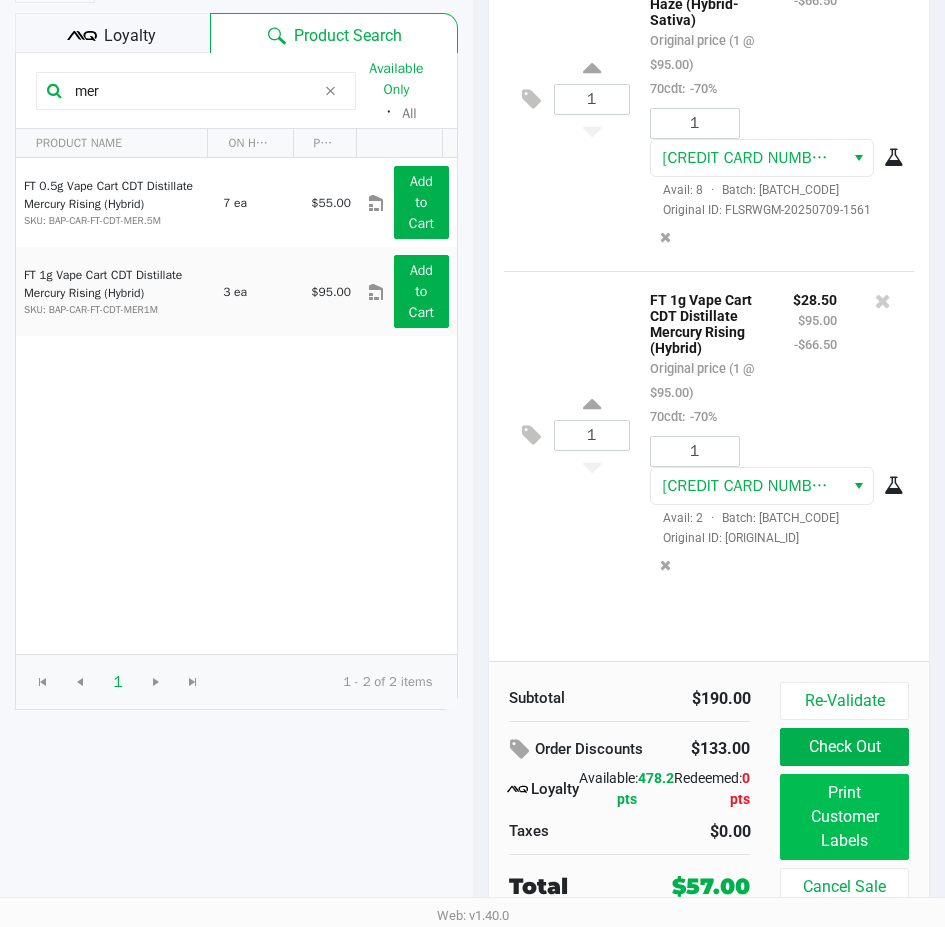 scroll, scrollTop: 0, scrollLeft: 0, axis: both 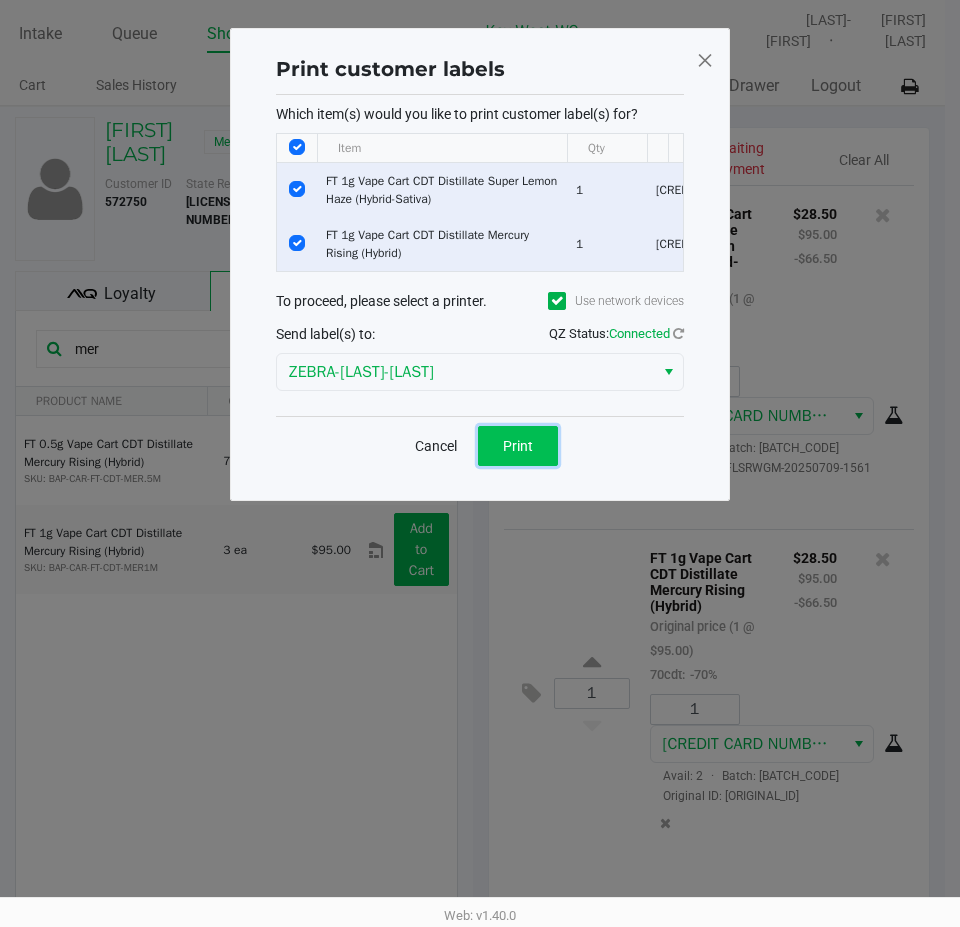 click on "Print" 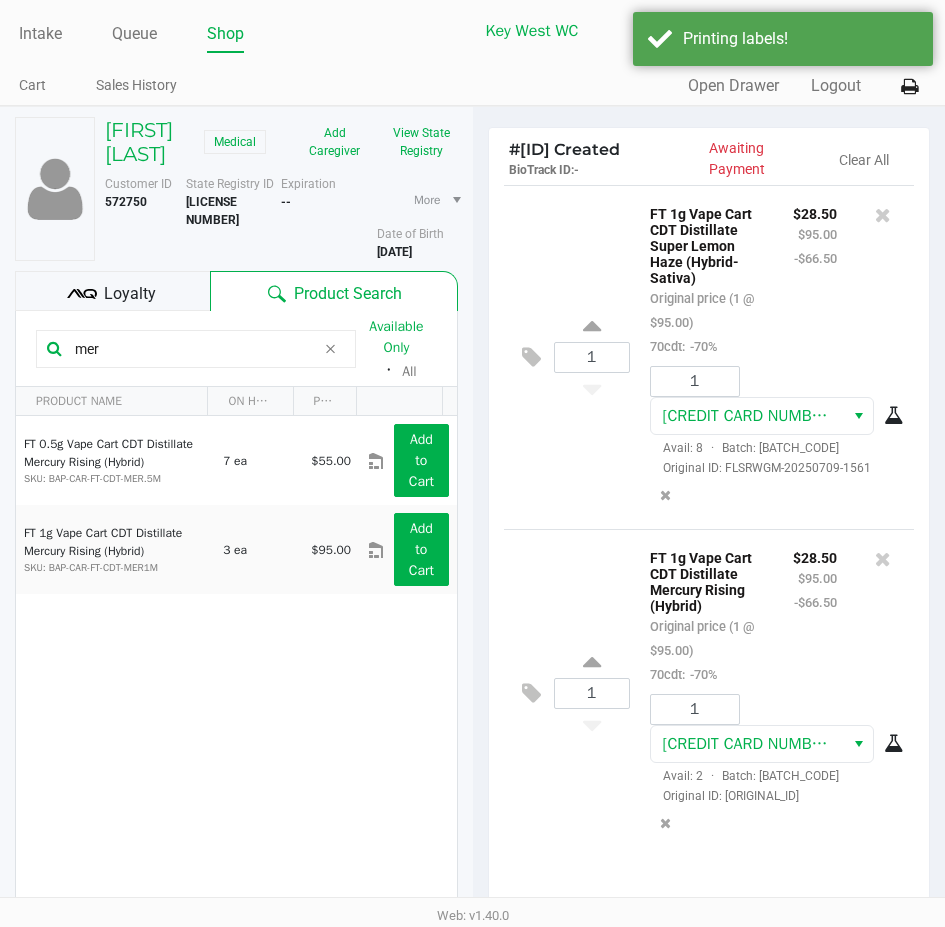 scroll, scrollTop: 258, scrollLeft: 0, axis: vertical 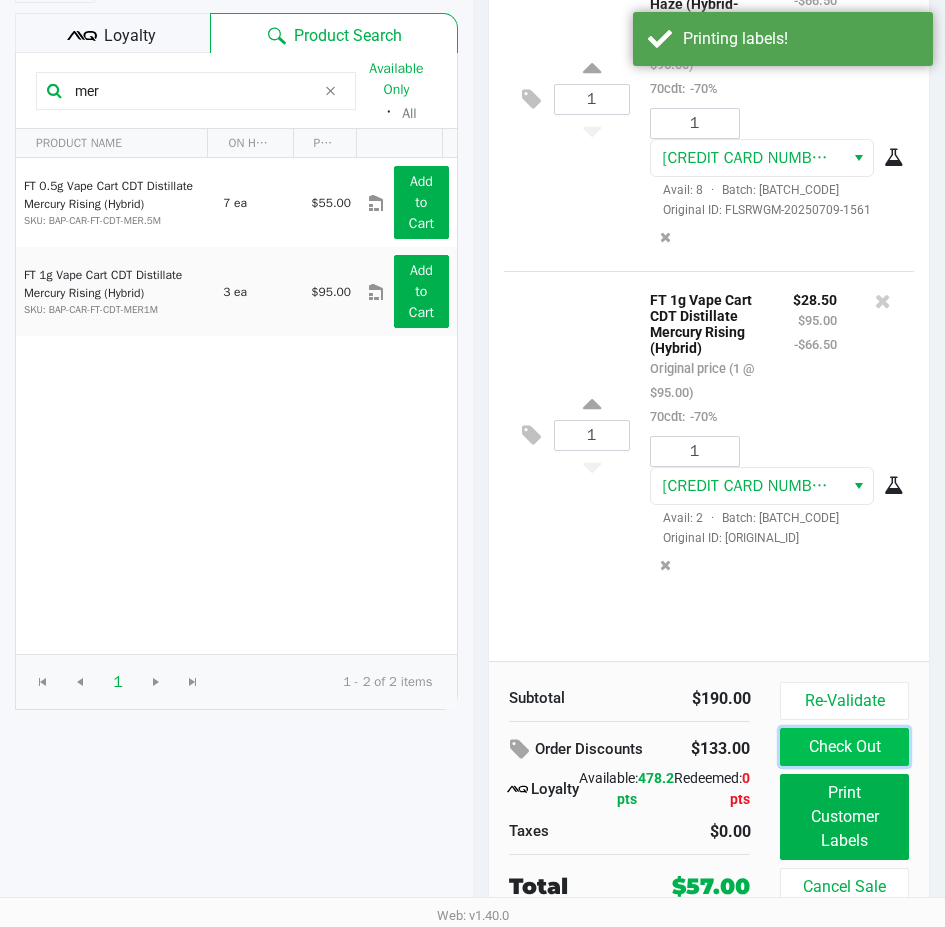 click on "Check Out" 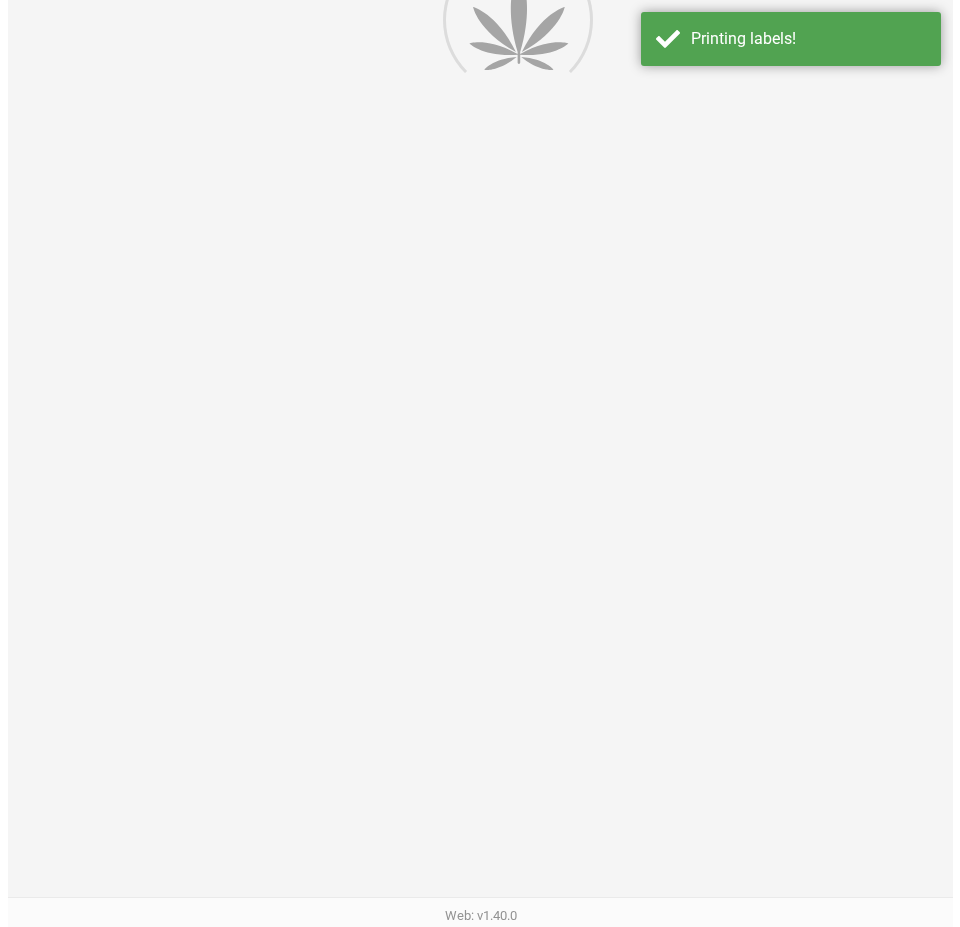 scroll, scrollTop: 0, scrollLeft: 0, axis: both 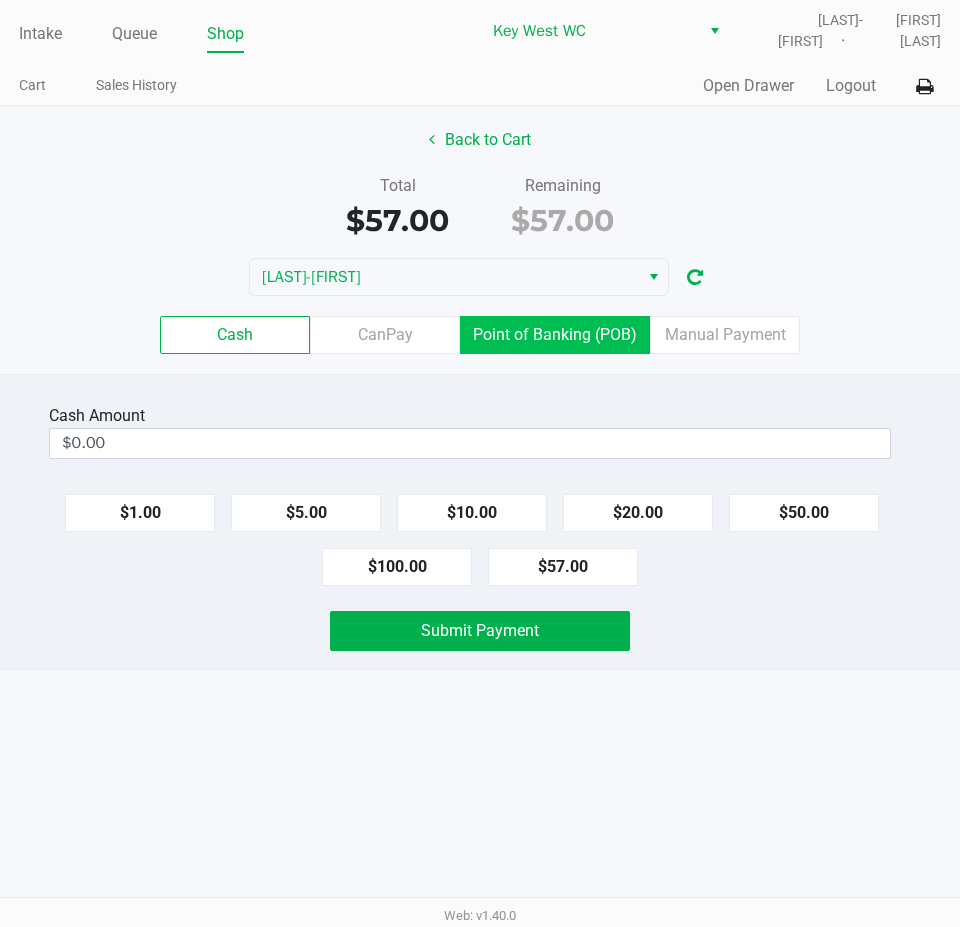 click on "Point of Banking (POB)" 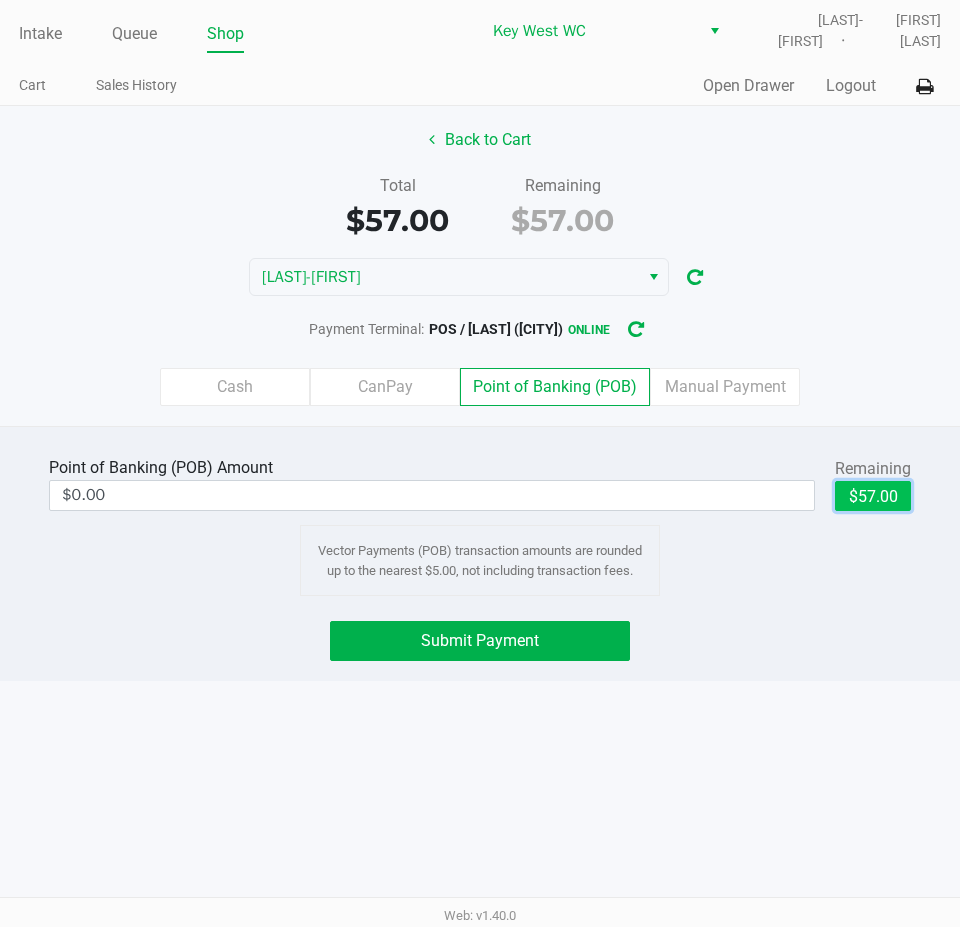 click on "$57.00" 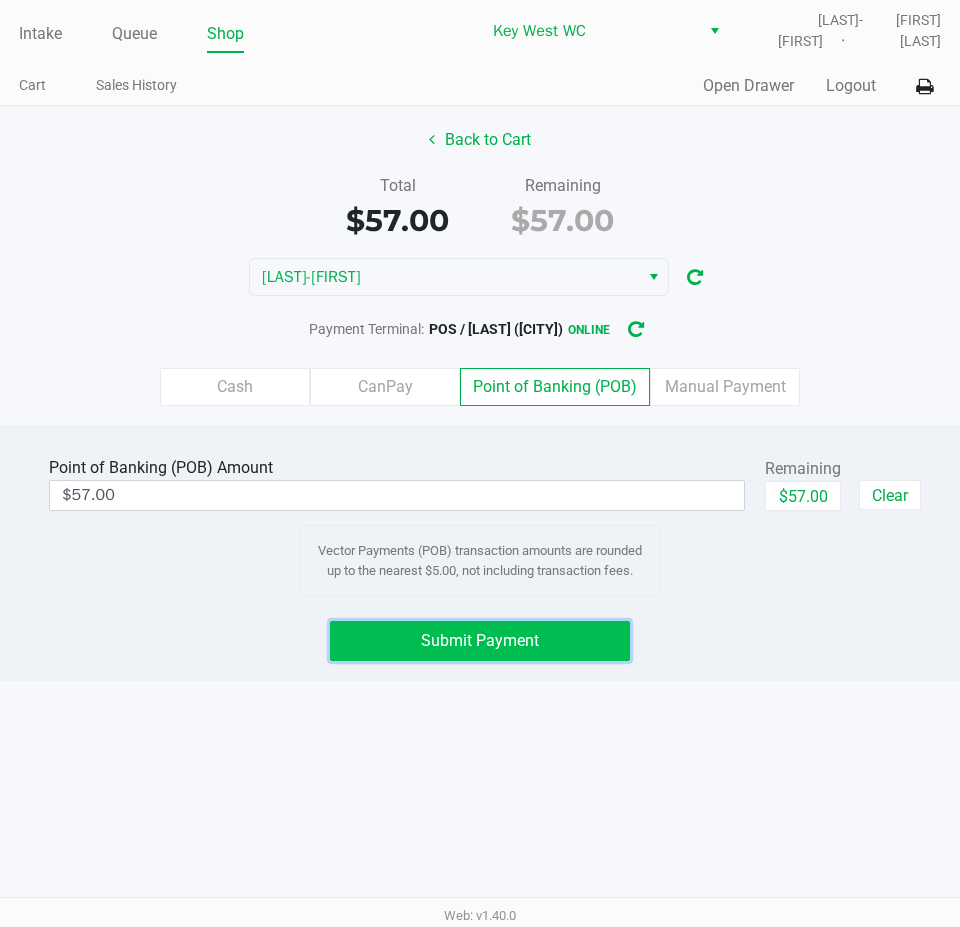 click on "Submit Payment" 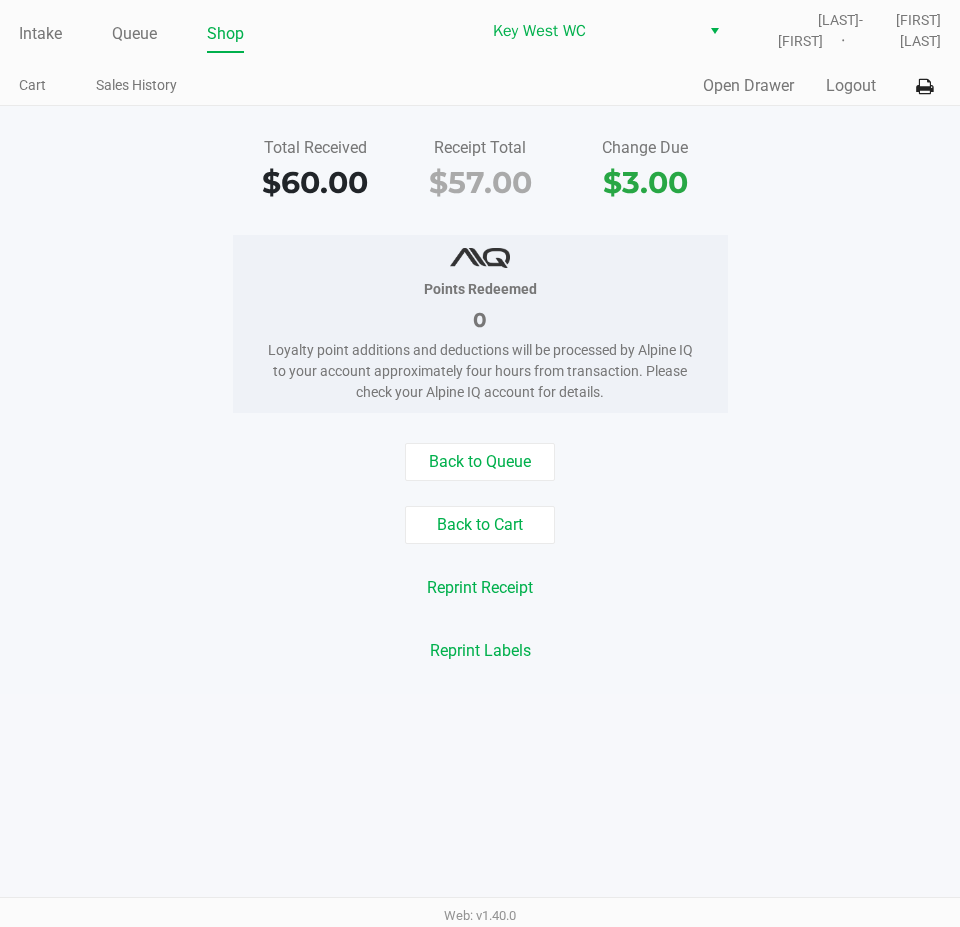 click on "Reprint Receipt" 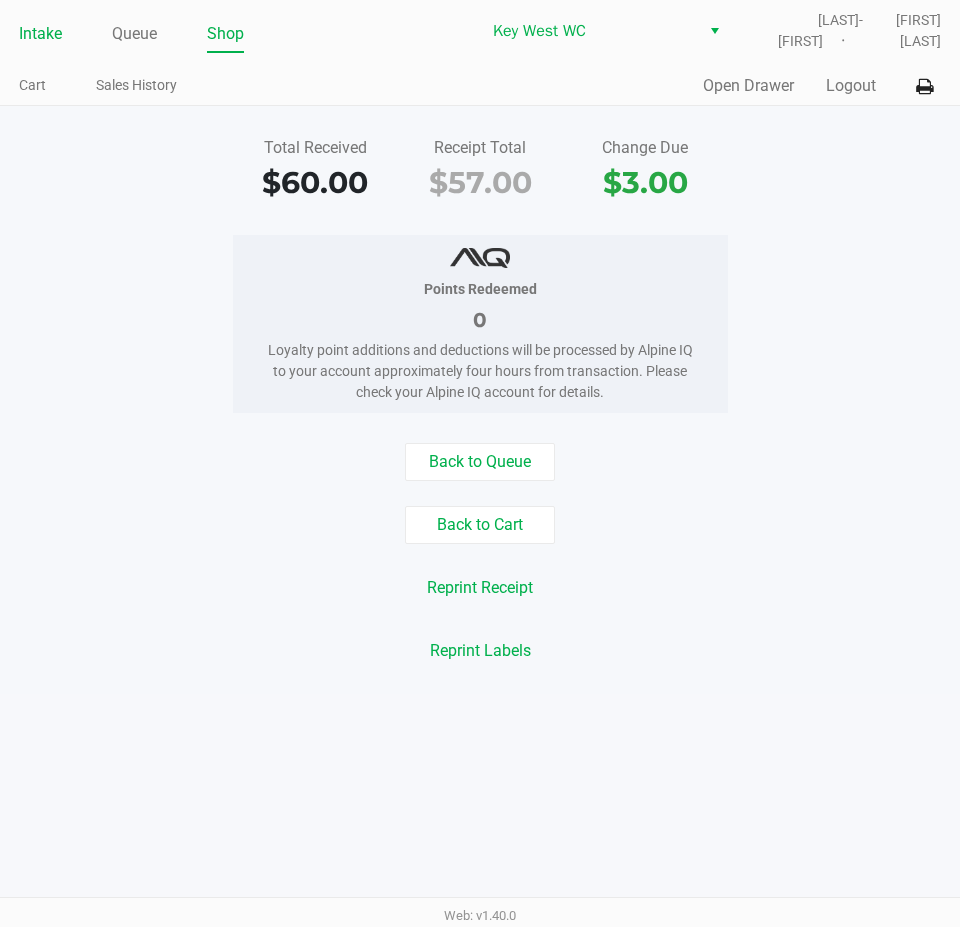 click on "Intake" 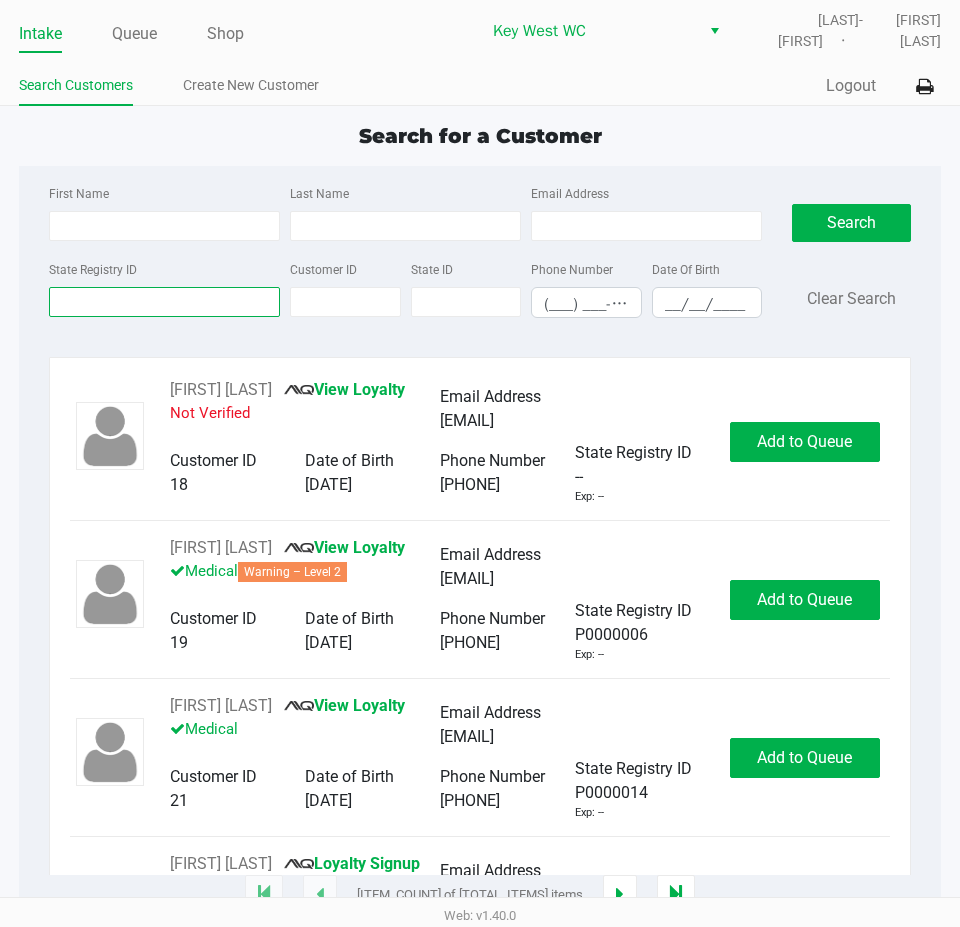 click on "State Registry ID" at bounding box center (164, 302) 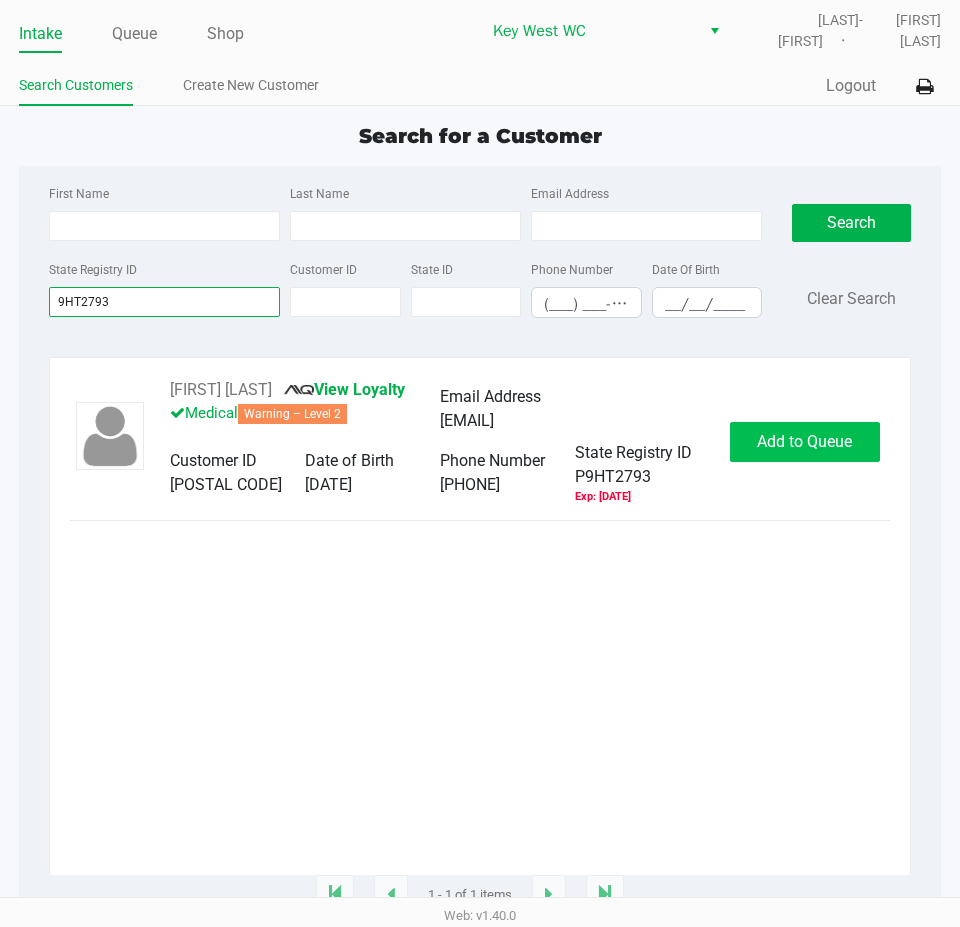 type on "9HT2793" 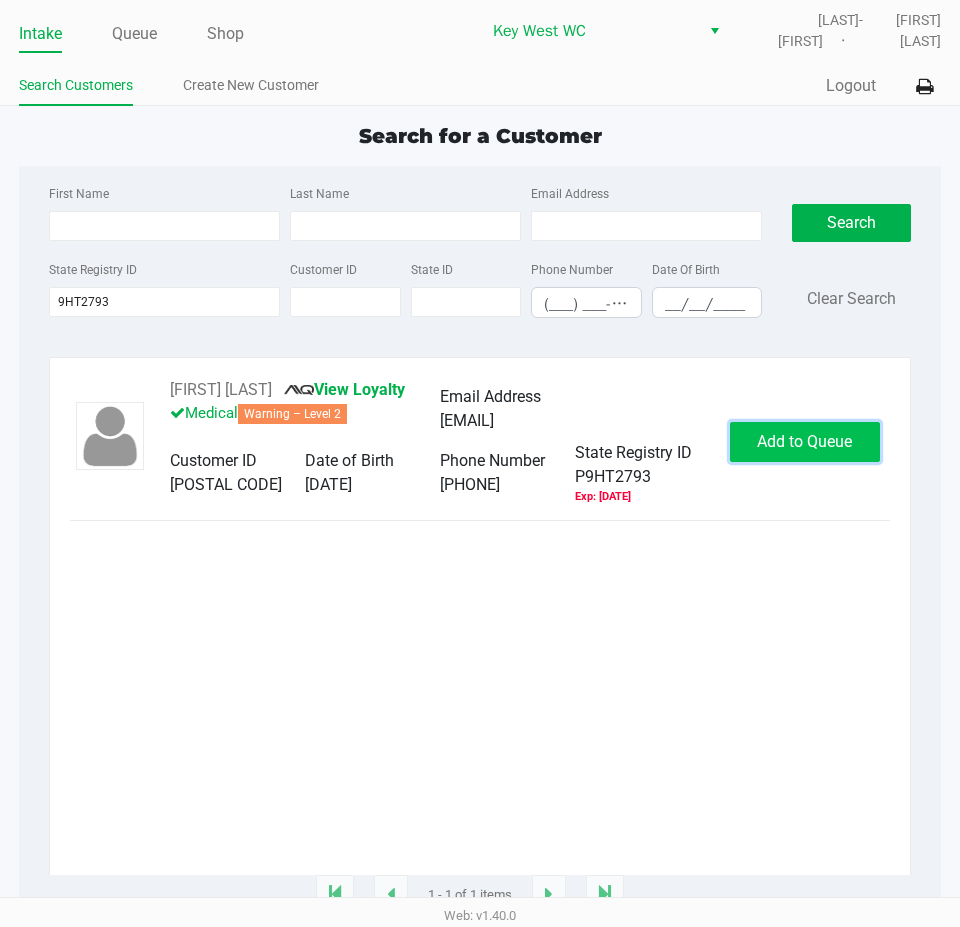 click on "Add to Queue" 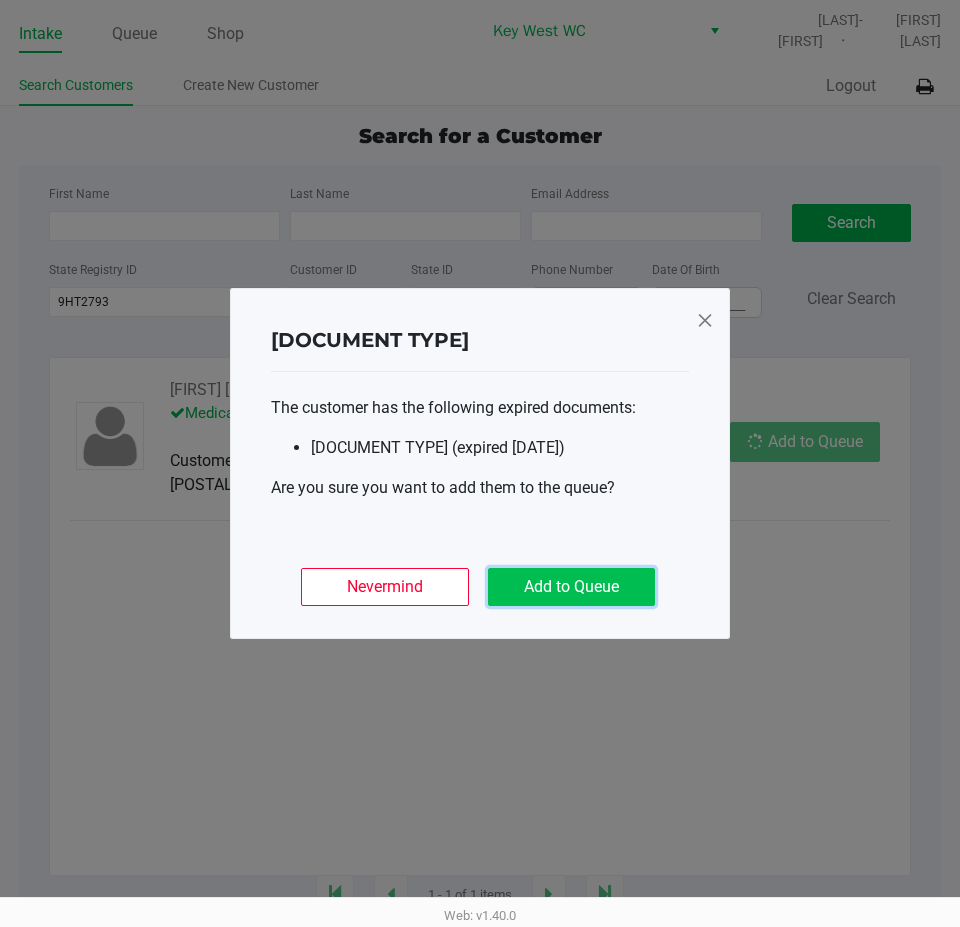 click on "Add to Queue" 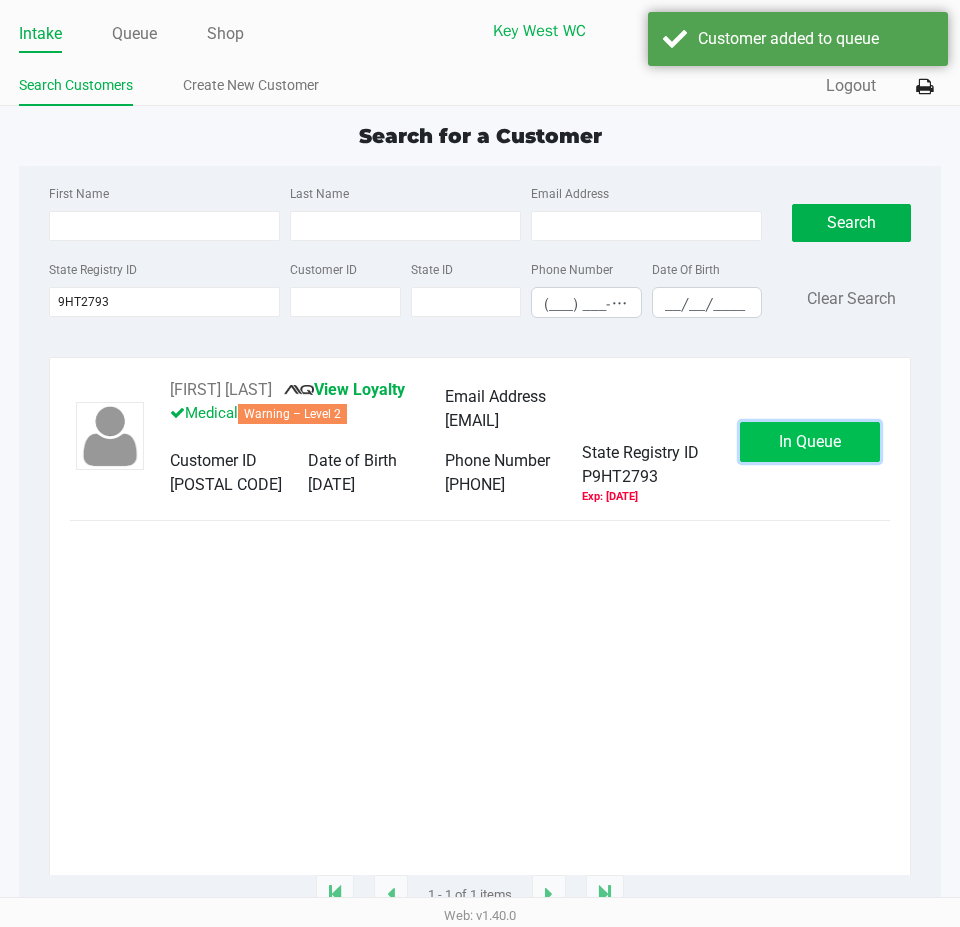 click on "In Queue" 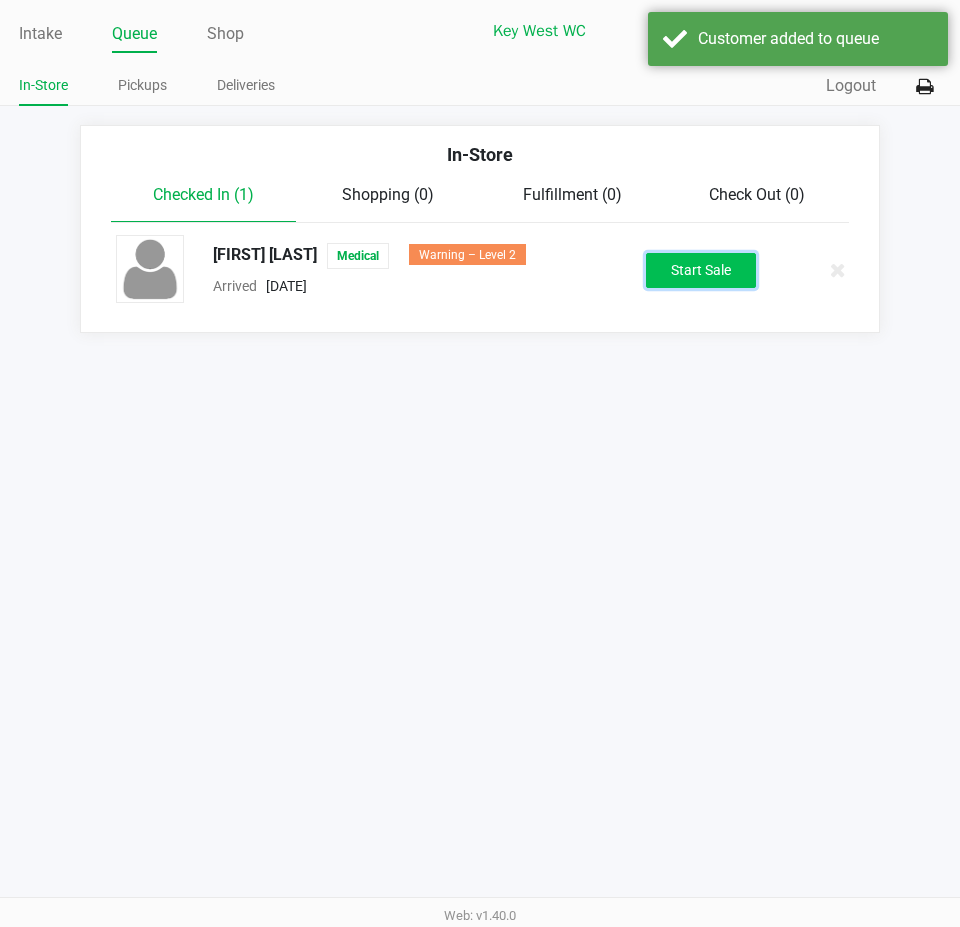 click on "Start Sale" 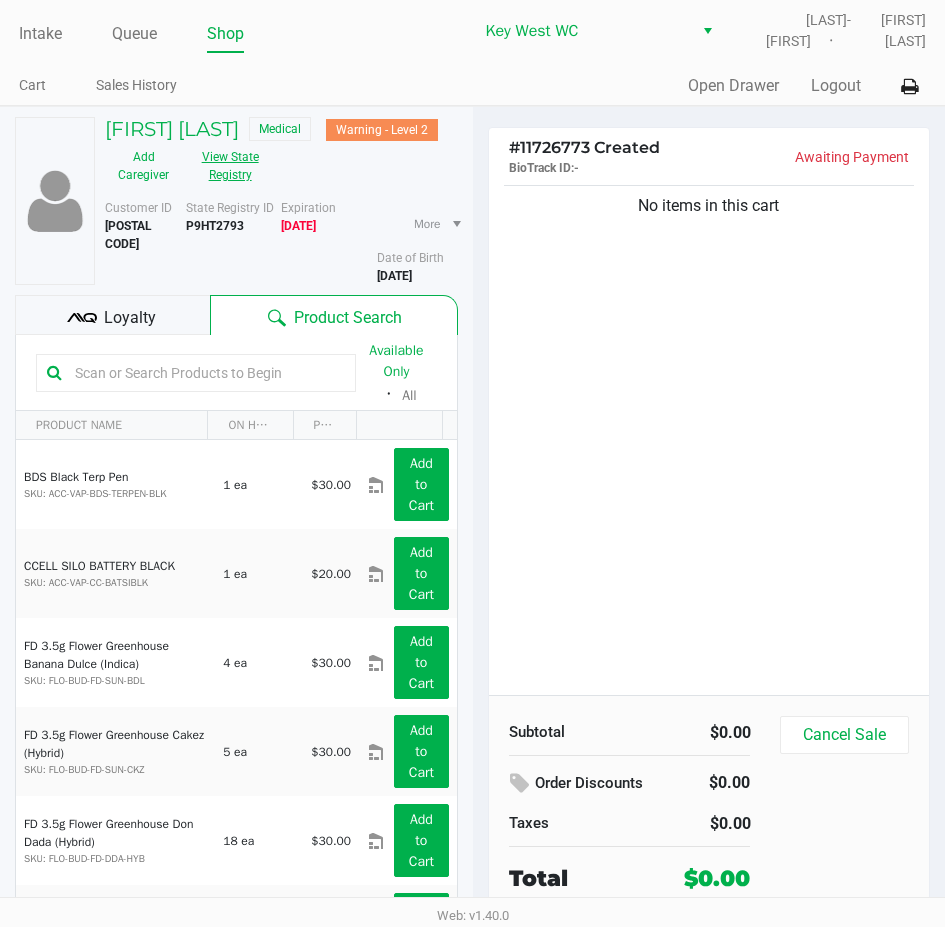 click on "View State Registry" 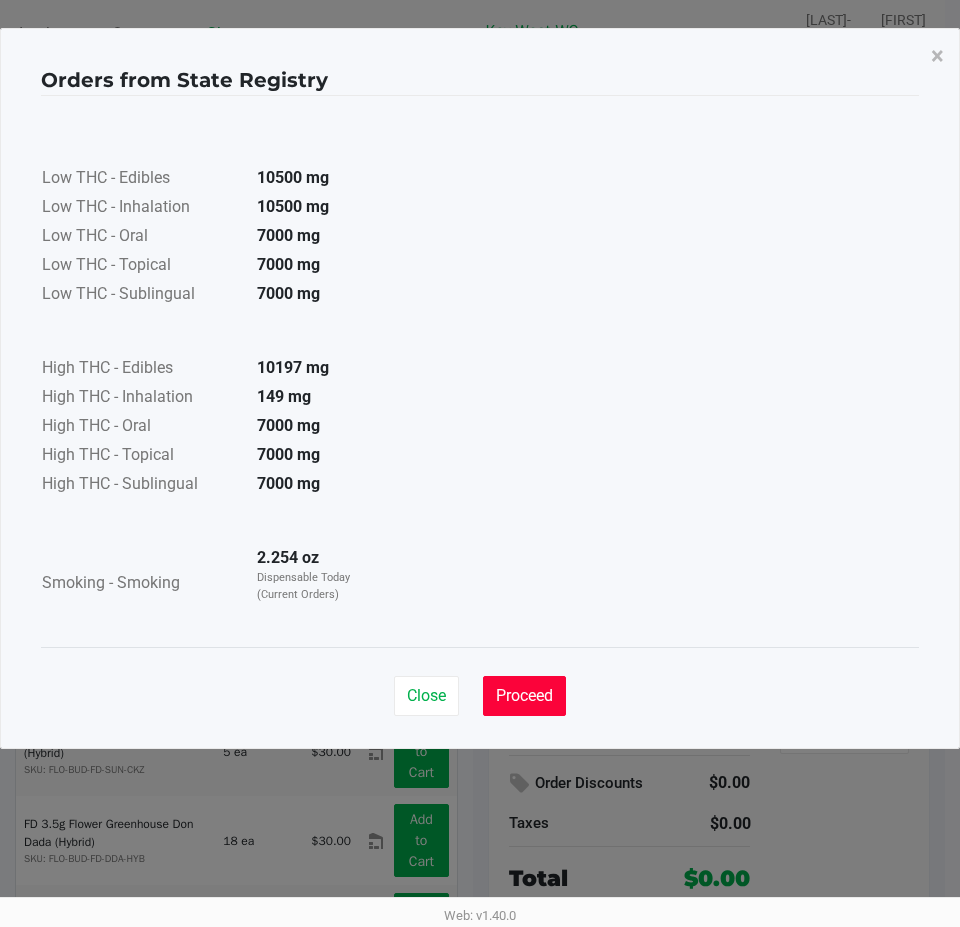 click on "Proceed" 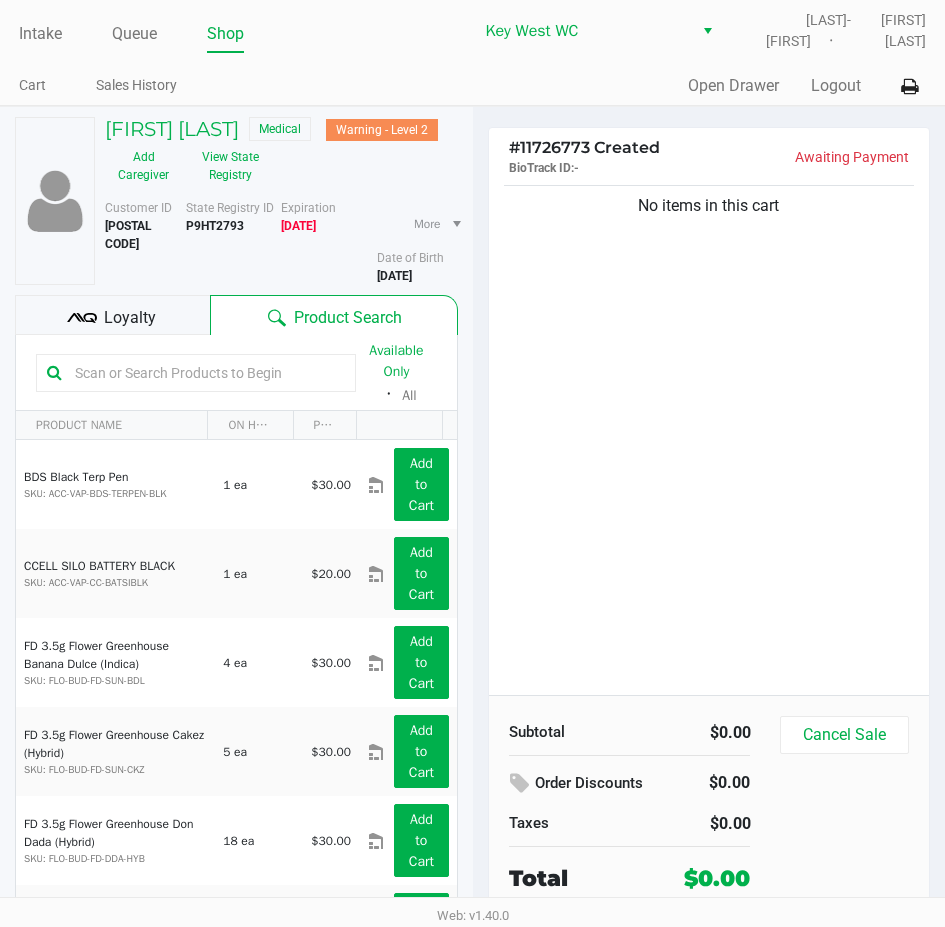 click 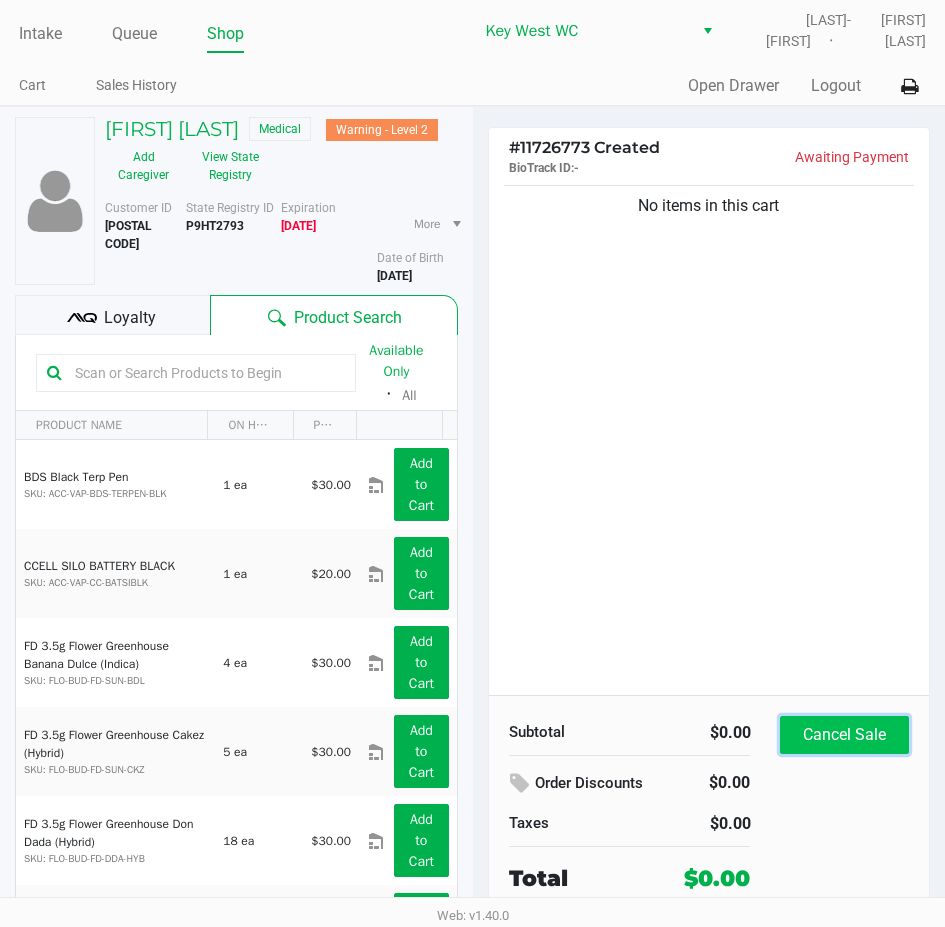 click on "Cancel Sale" 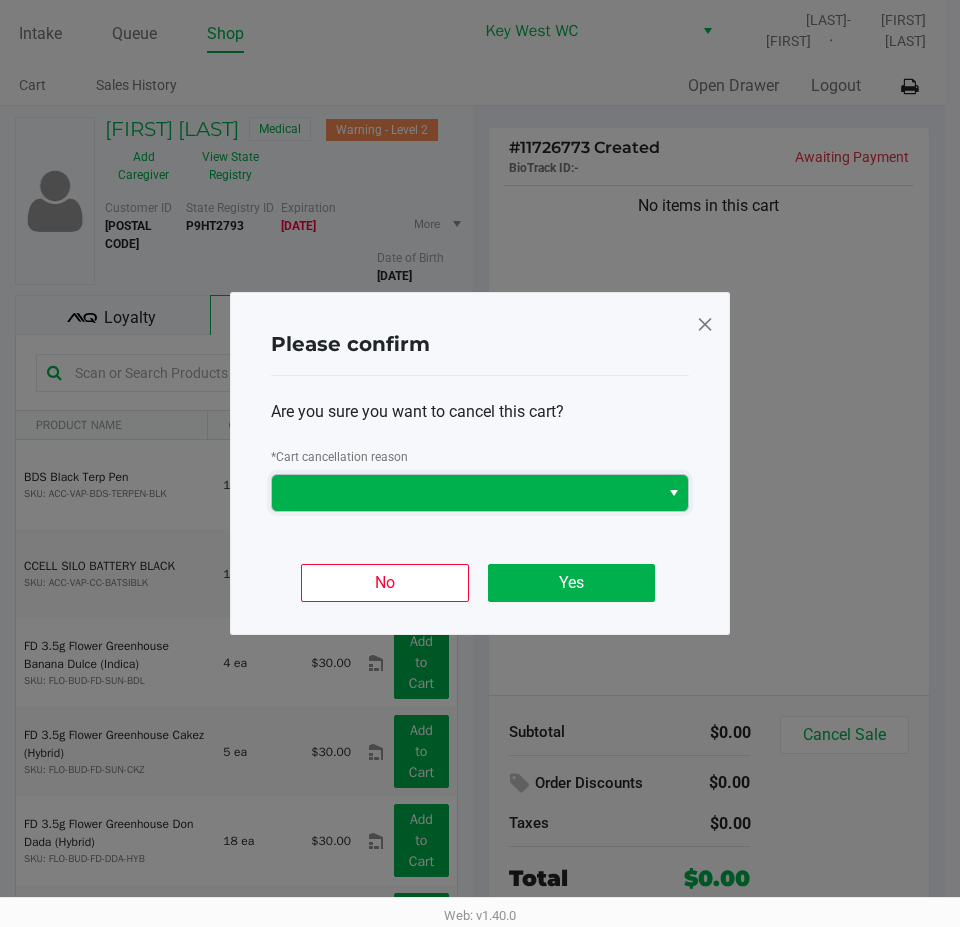 click at bounding box center (465, 493) 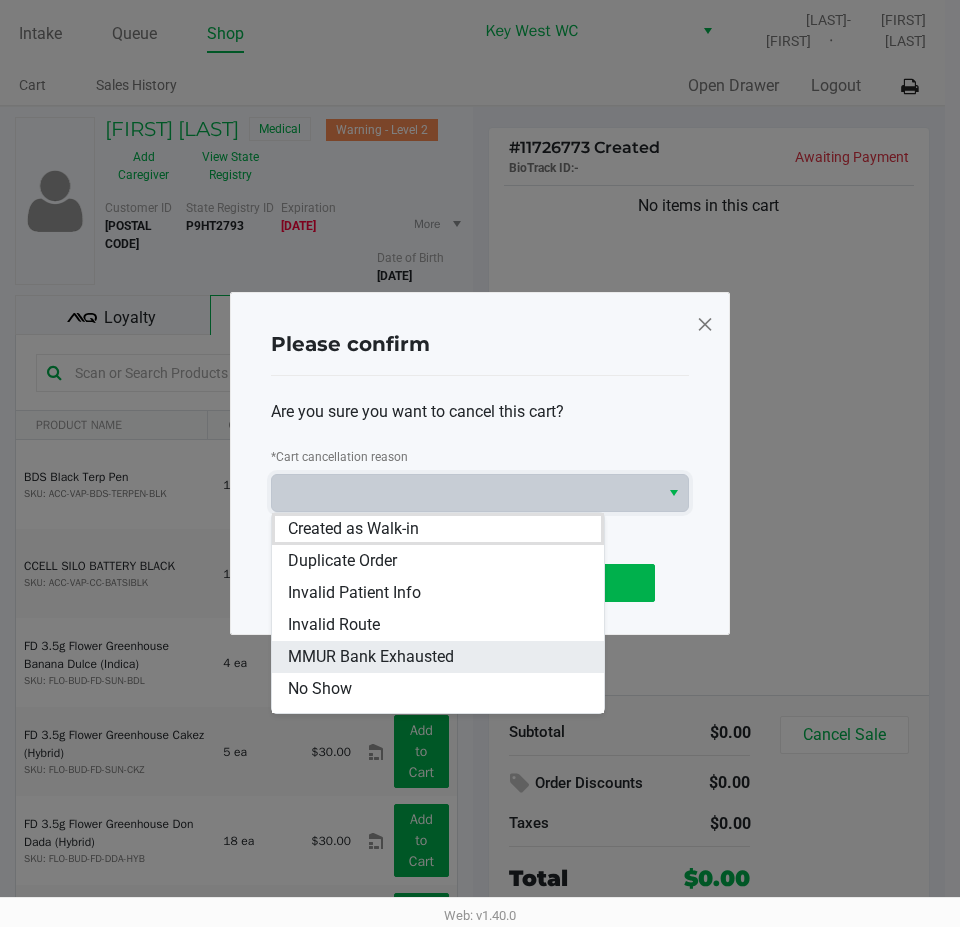 click on "MMUR Bank Exhausted" at bounding box center [438, 657] 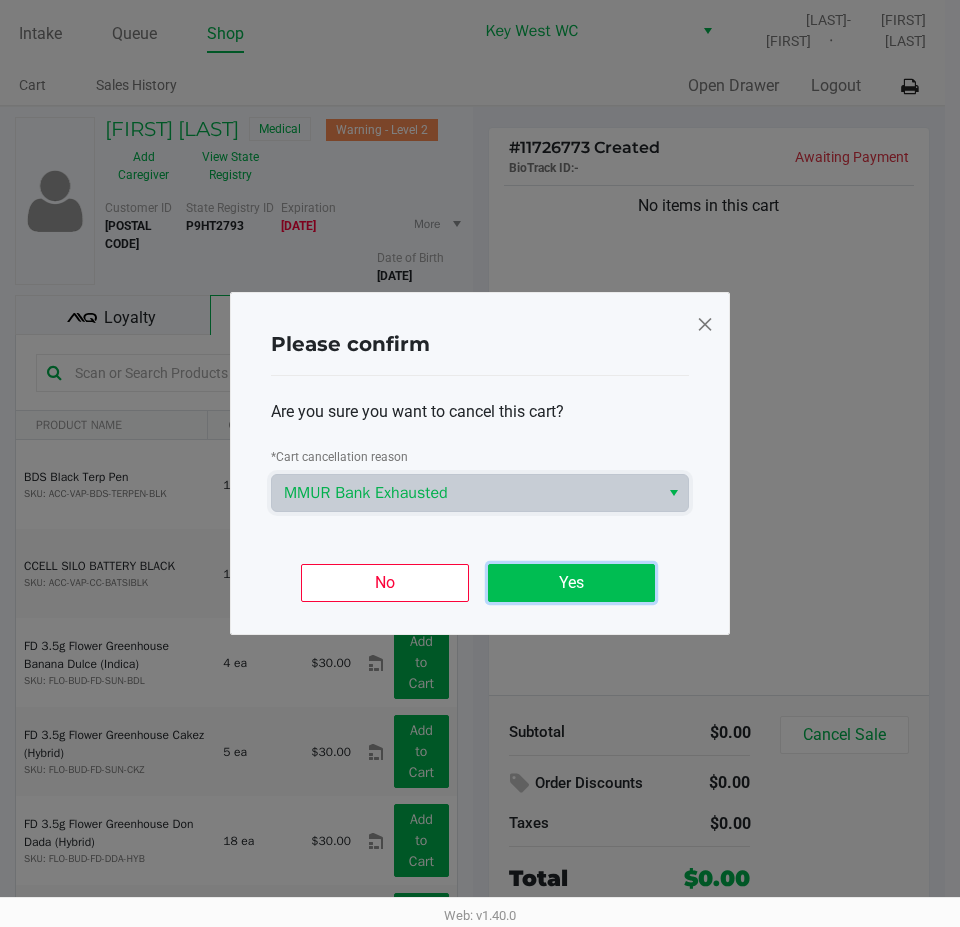 click on "Yes" 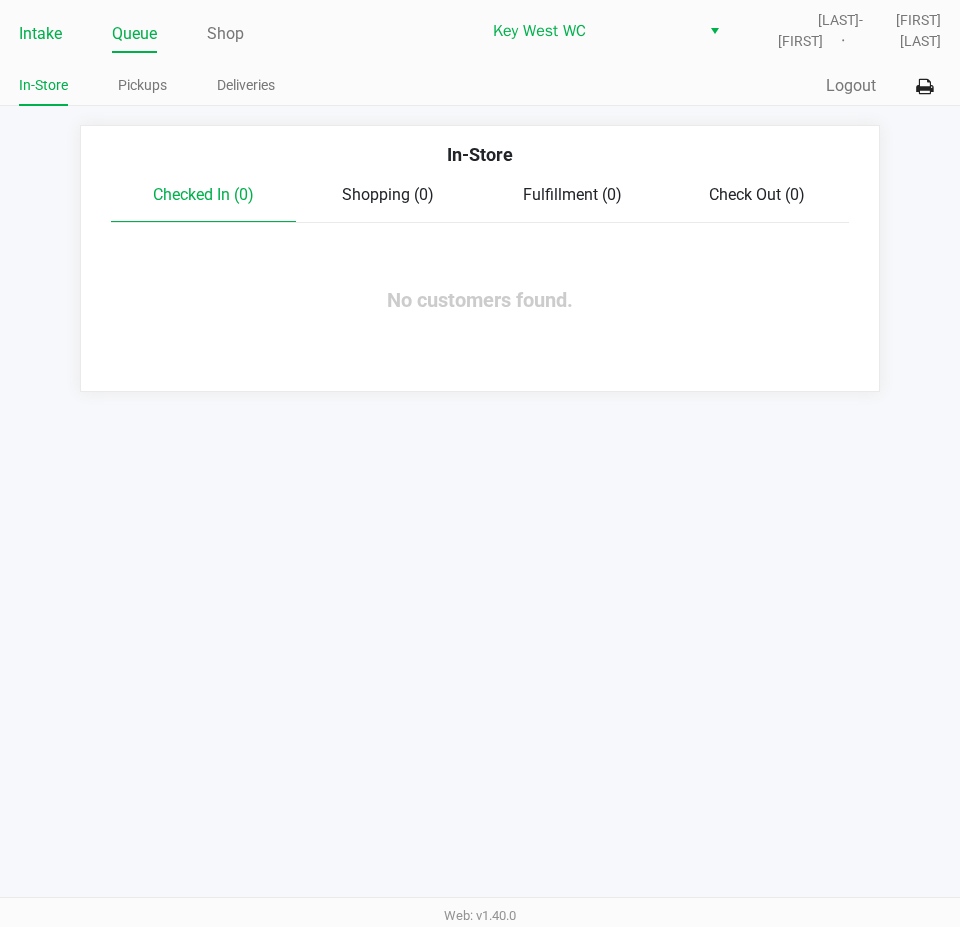 click on "Intake" 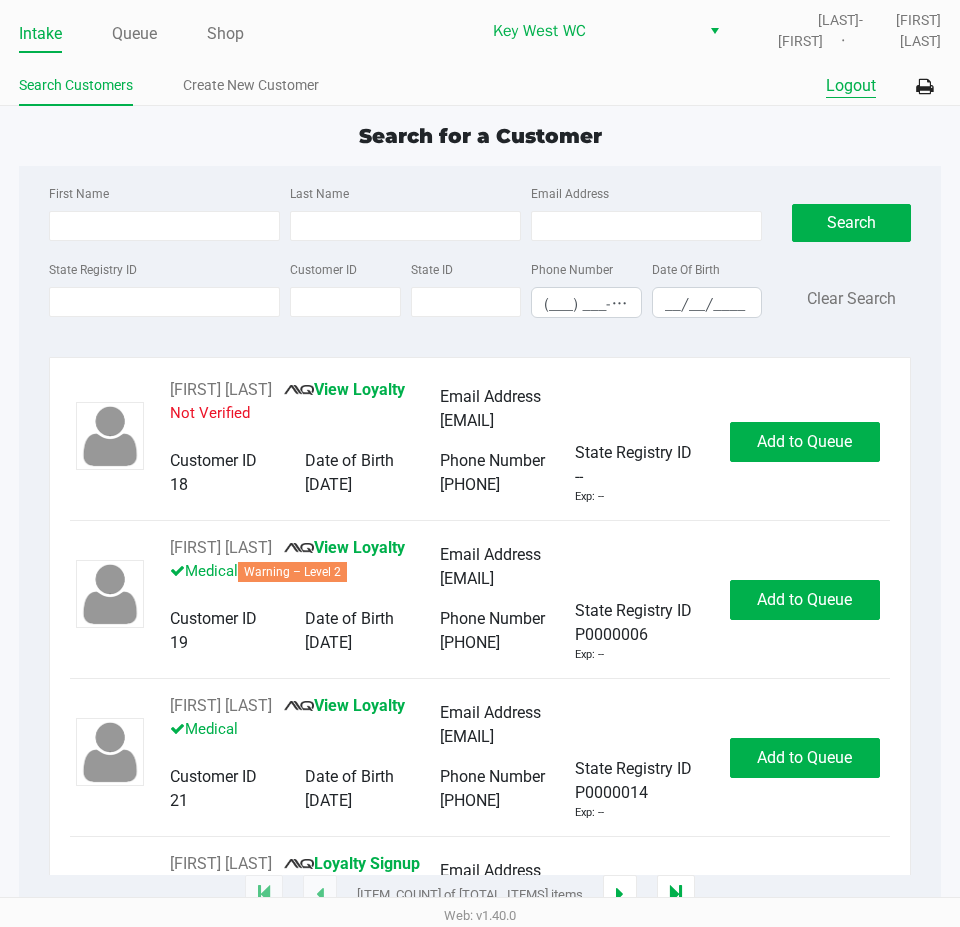 click on "Logout" 